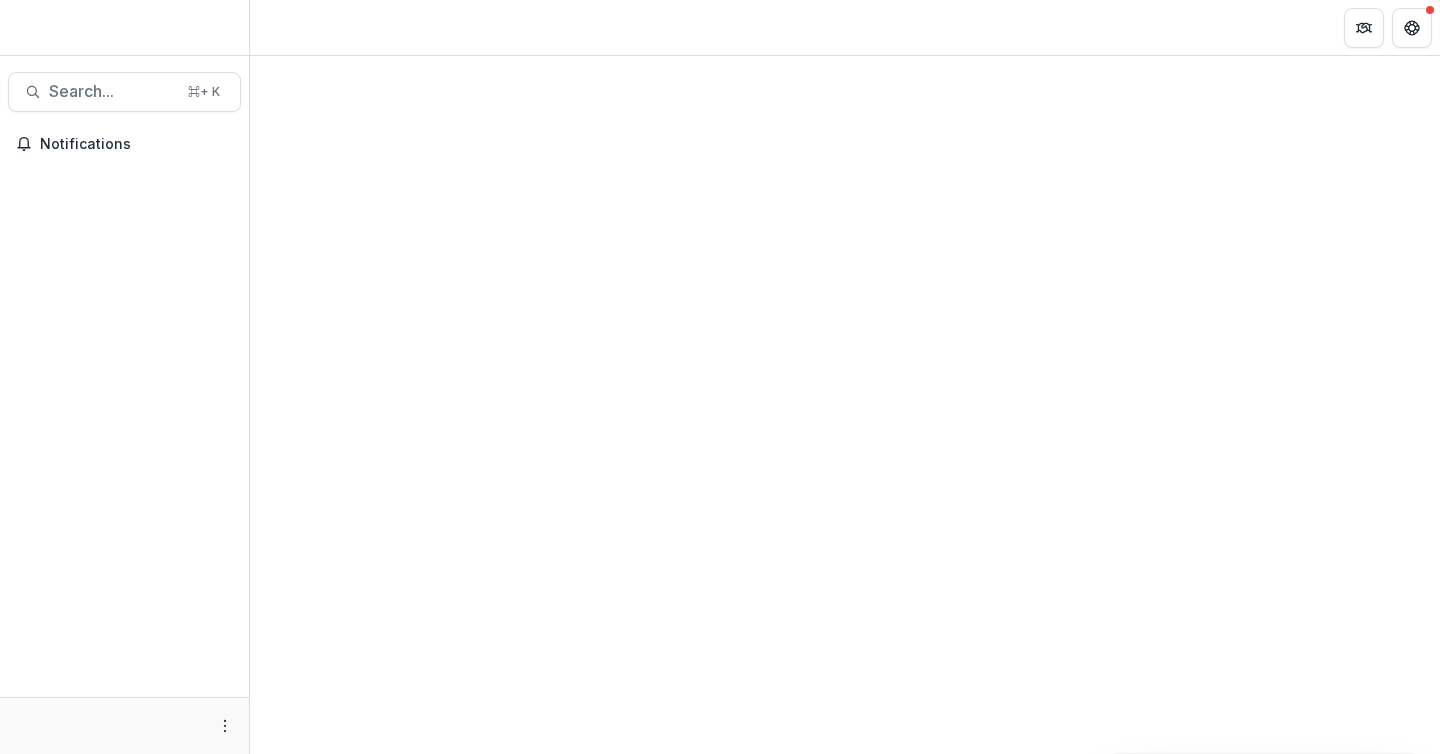 scroll, scrollTop: 0, scrollLeft: 0, axis: both 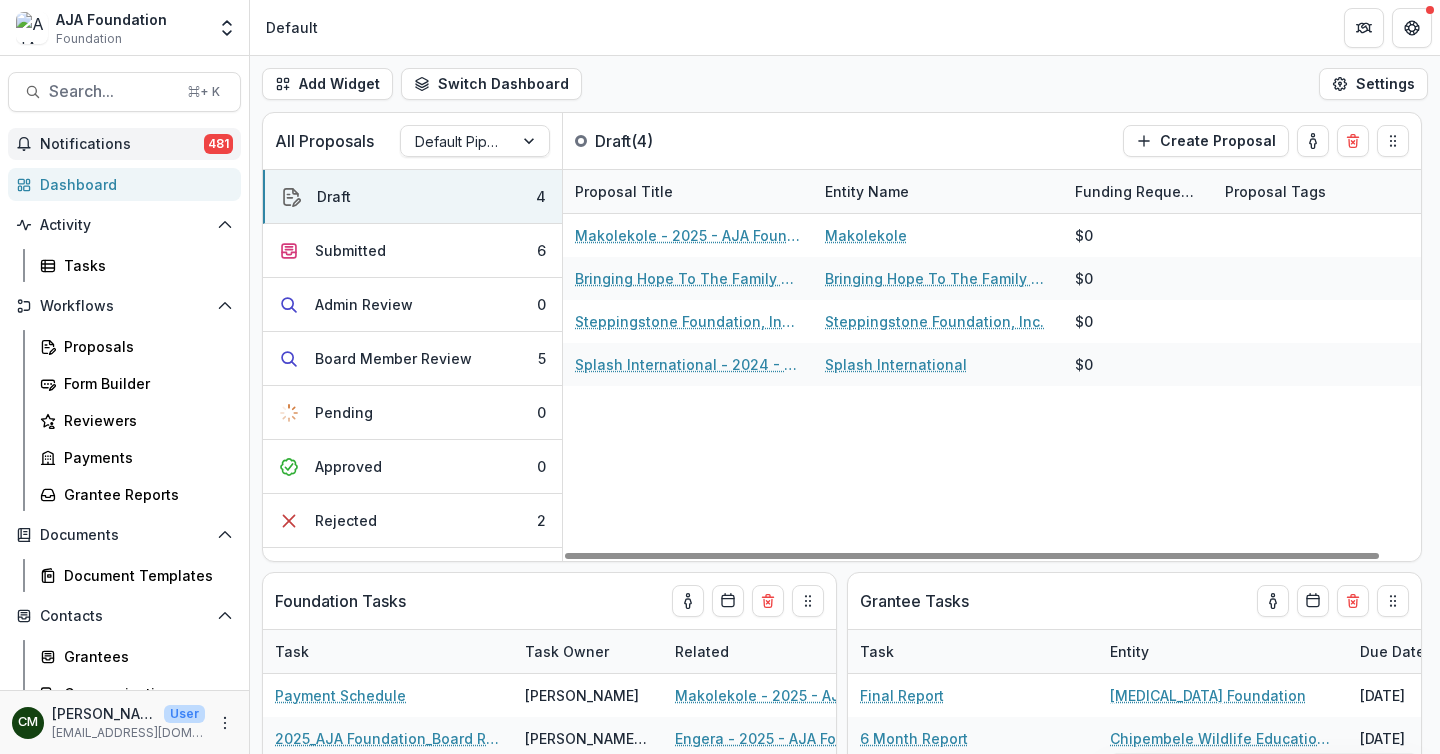 click on "Notifications" at bounding box center (122, 144) 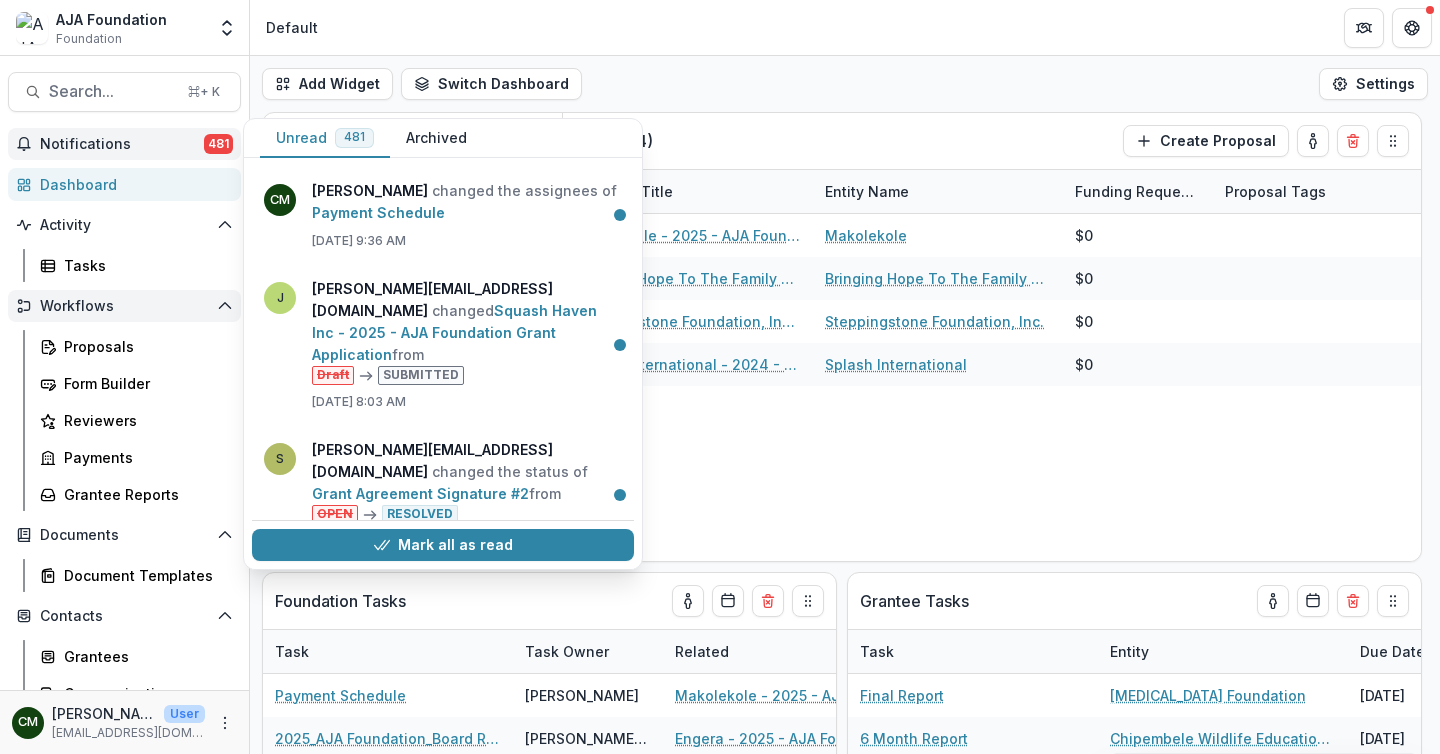 scroll, scrollTop: 567, scrollLeft: 0, axis: vertical 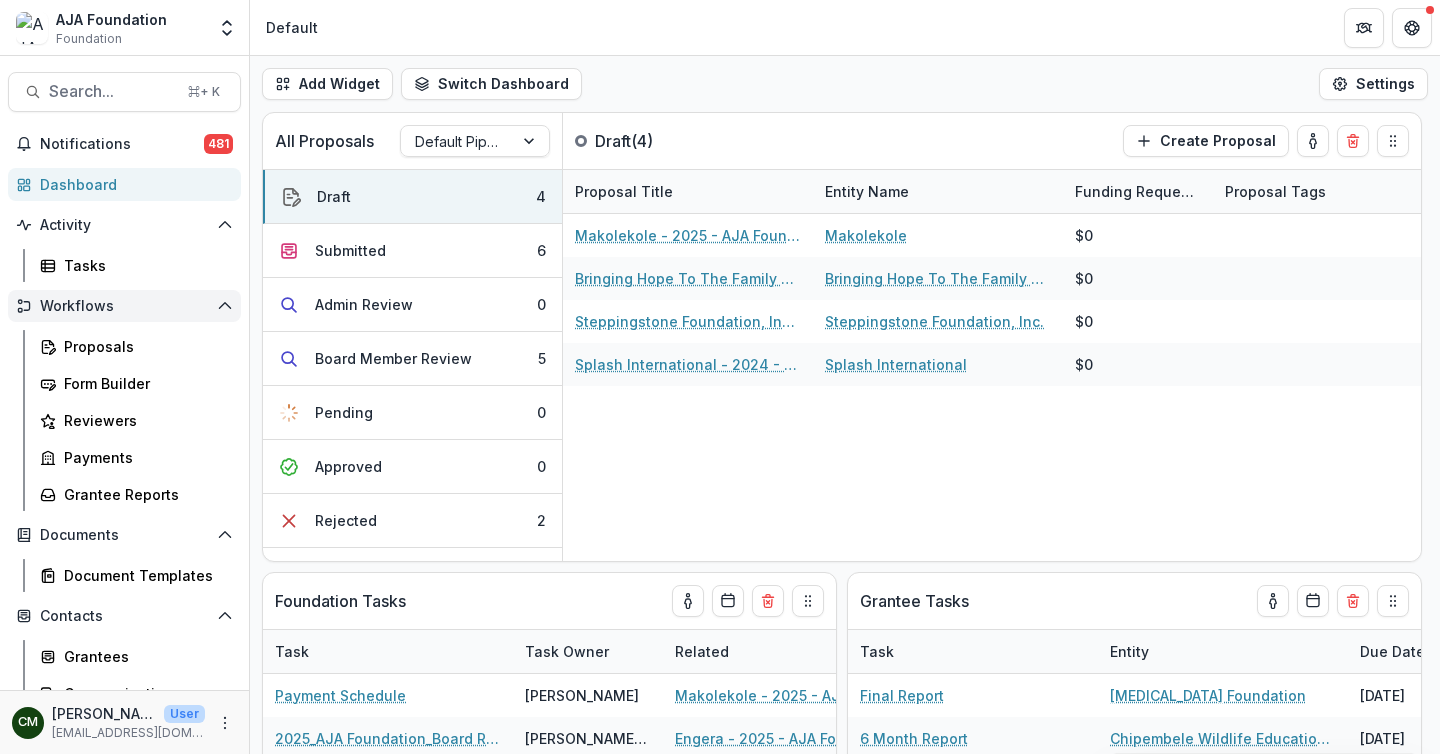 click on "Workflows" at bounding box center [124, 306] 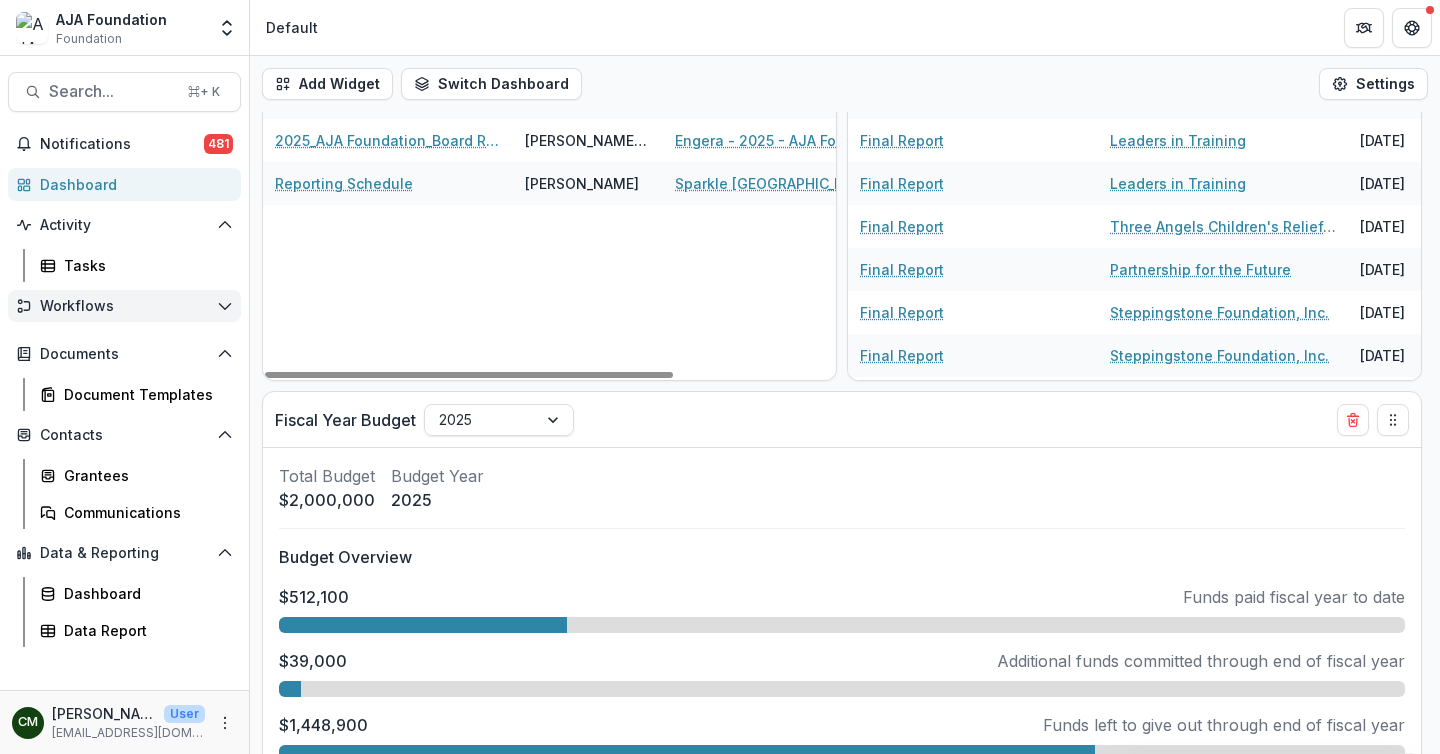scroll, scrollTop: 644, scrollLeft: 0, axis: vertical 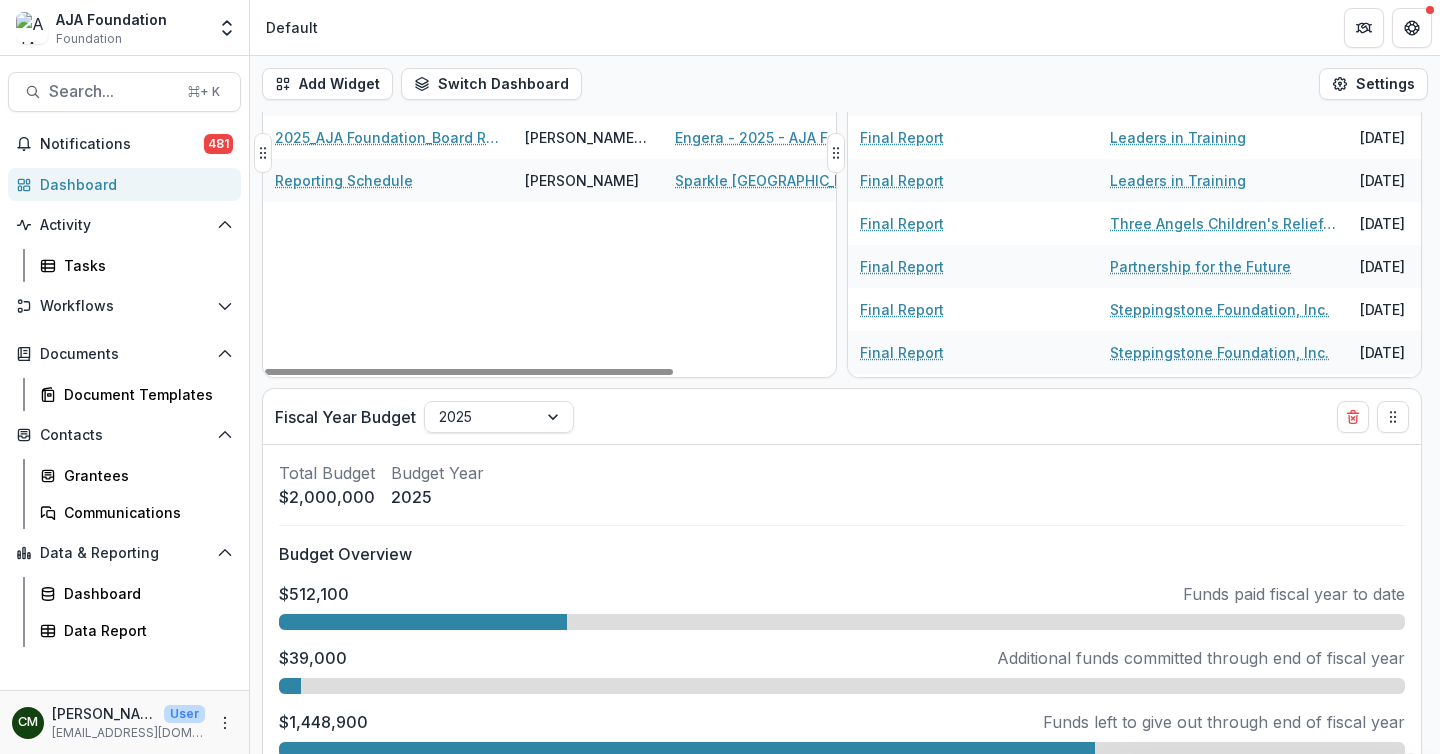click on "Task Task Owner Related Due Date Payment Schedule [PERSON_NAME] - 2025 - AJA Foundation Discretionary Payment Form [DATE] 2025_AJA Foundation_Board Review [PERSON_NAME] ([EMAIL_ADDRESS][DOMAIN_NAME]) Engera - 2025 - AJA Foundation Grant Application [DATE] 2025_AJA Foundation_Board Review [PERSON_NAME] ([EMAIL_ADDRESS][DOMAIN_NAME]) Engera - 2025 - AJA Foundation Grant Application [DATE] Reporting Schedule [PERSON_NAME] Sparkle [GEOGRAPHIC_DATA] - 2025 - AJA Foundation Grant Application [DATE]" at bounding box center (549, 181) 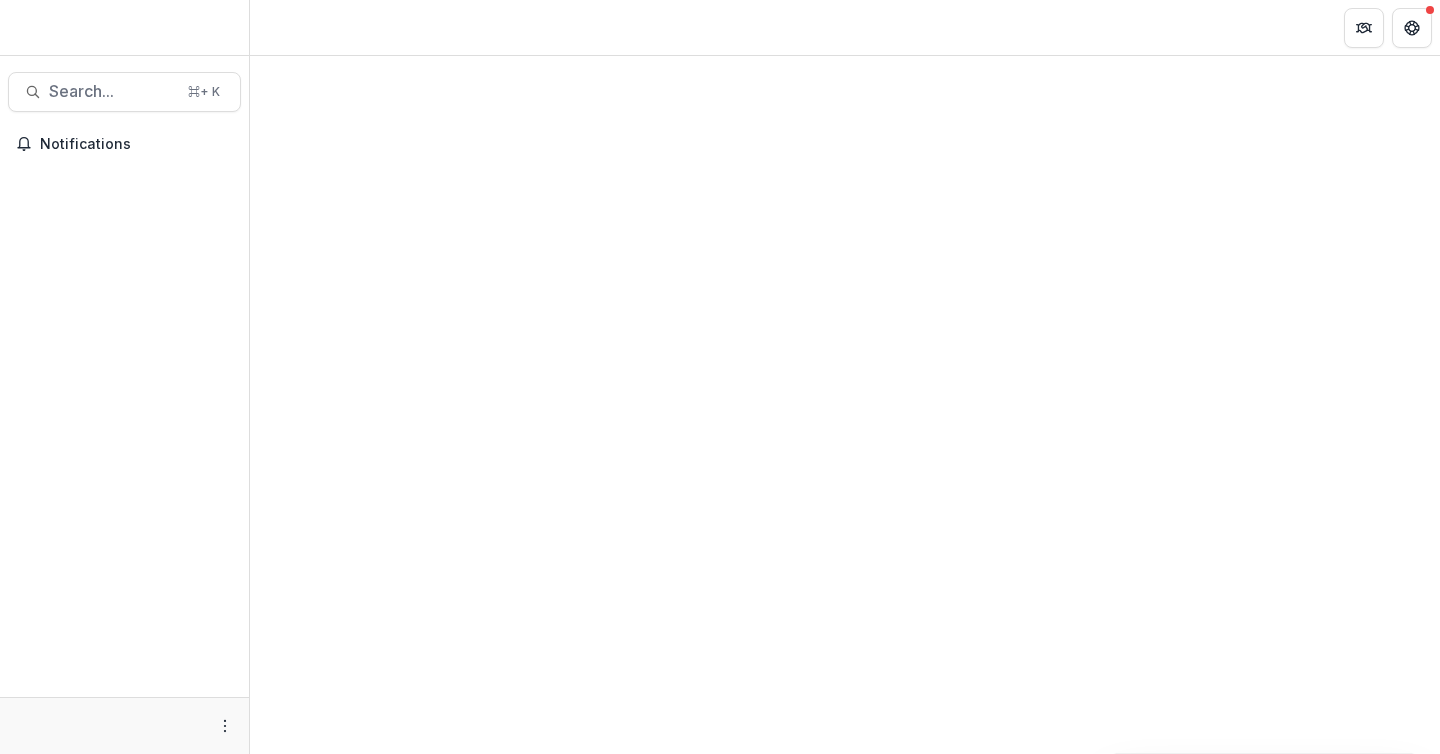 scroll, scrollTop: 0, scrollLeft: 0, axis: both 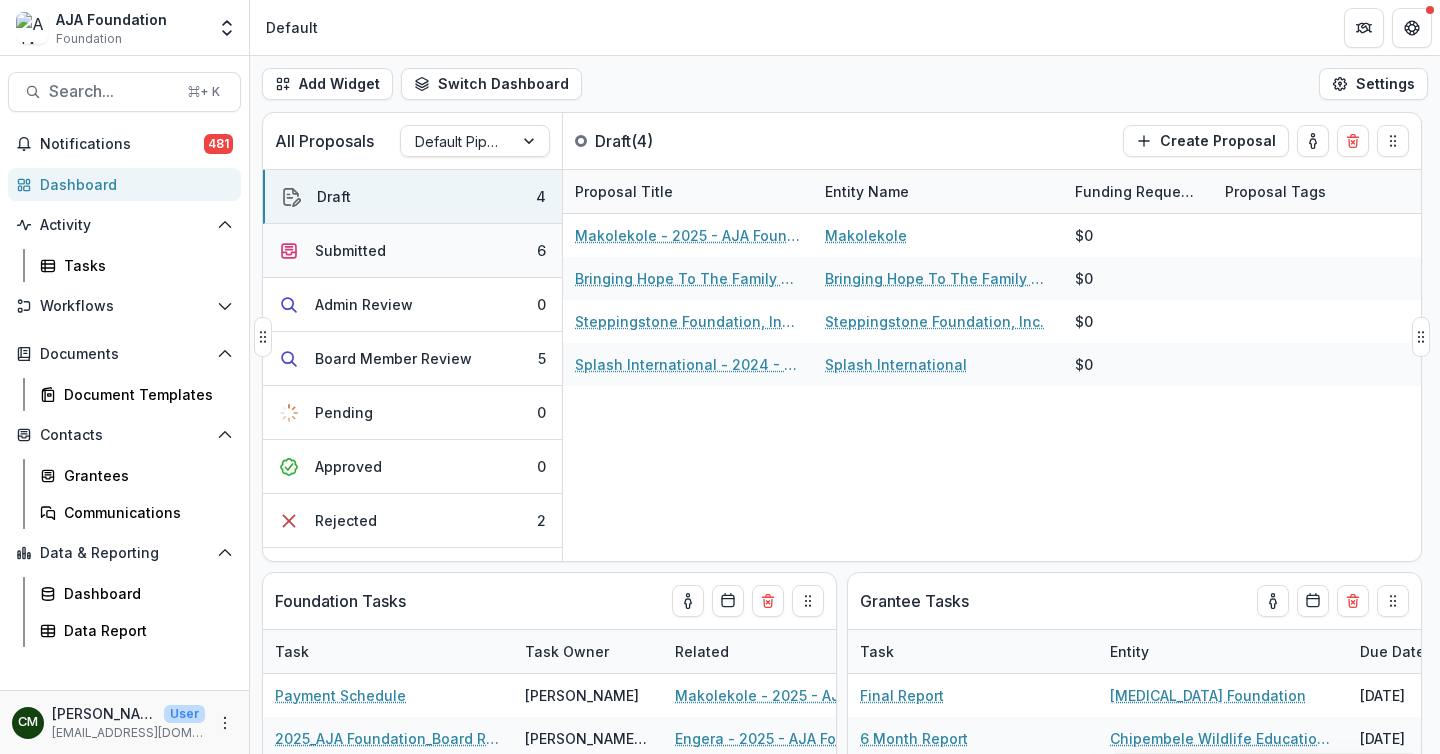 click on "Submitted" at bounding box center (350, 250) 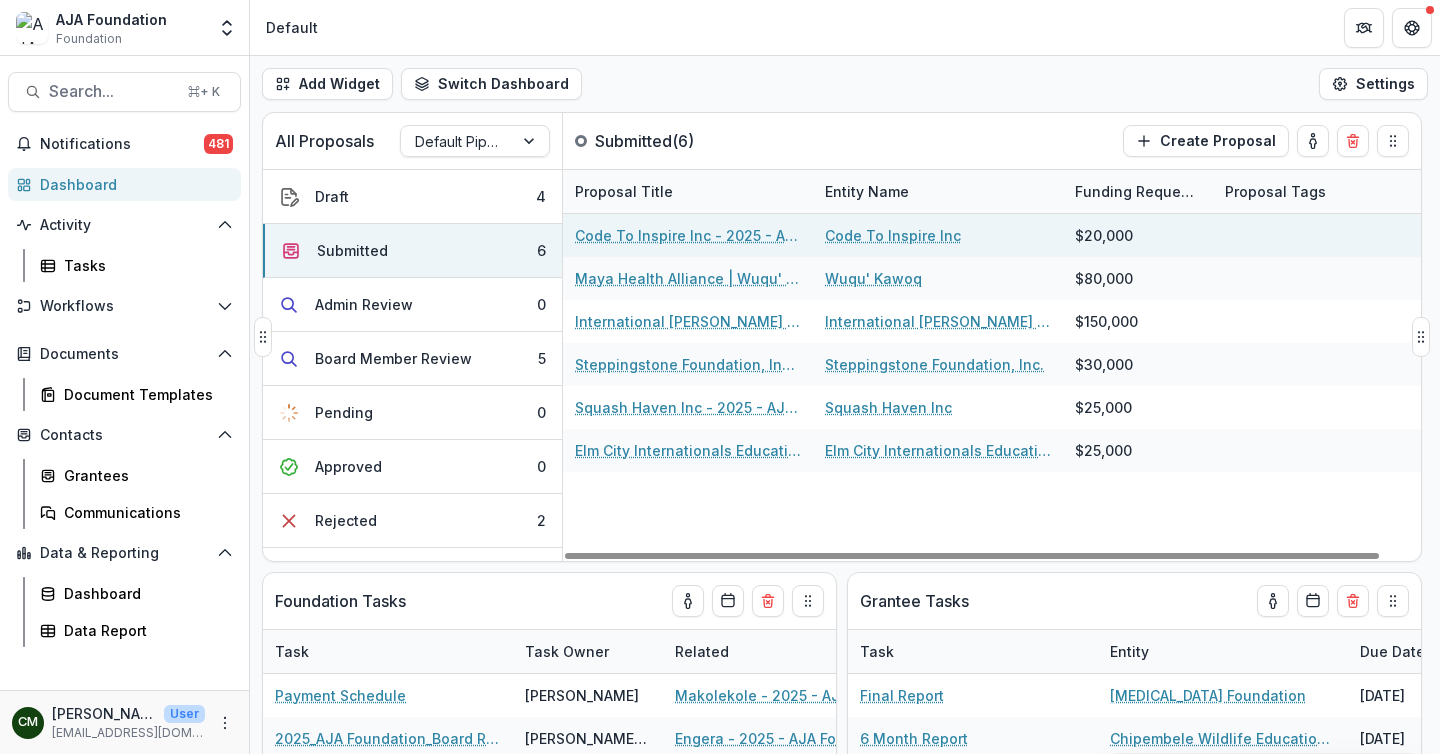 click on "Code To Inspire Inc - 2025 - AJA Foundation Grant Application" at bounding box center (688, 235) 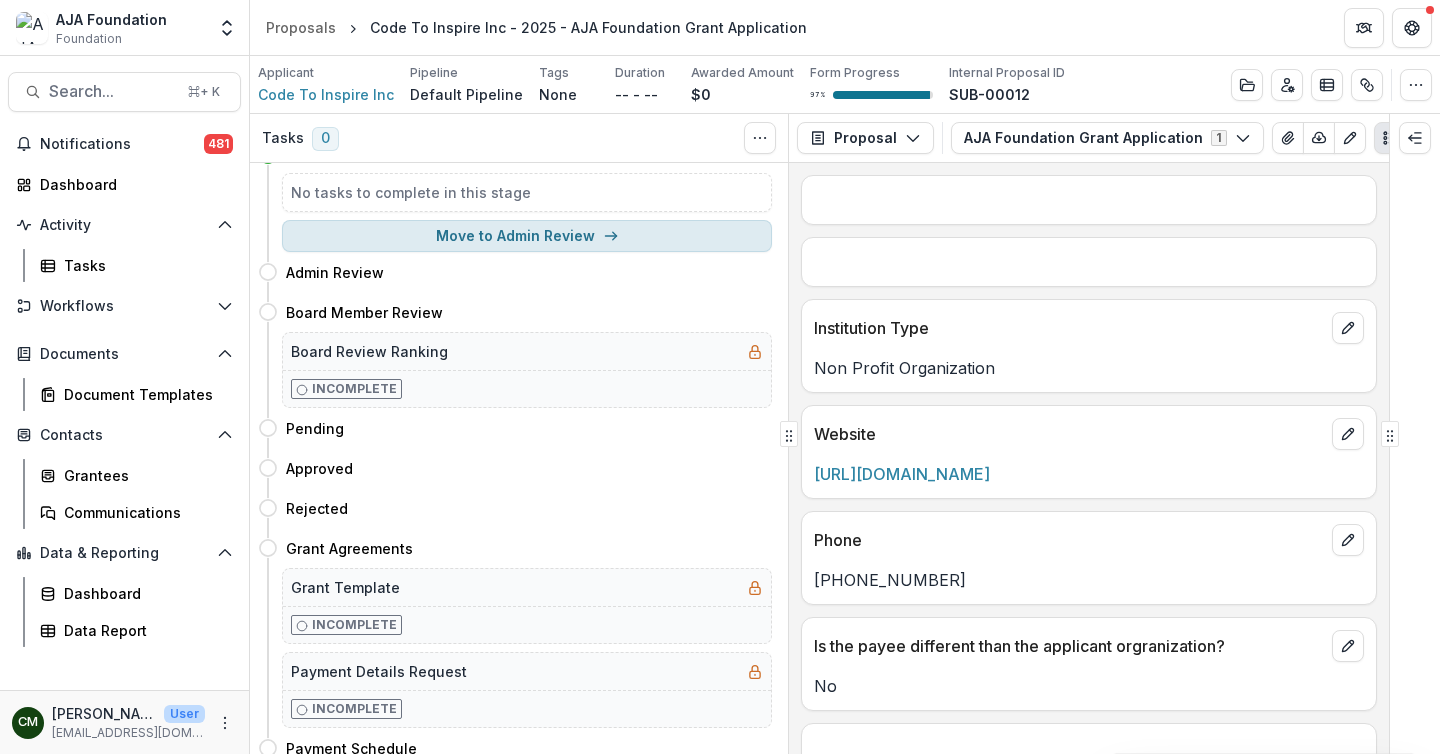 scroll, scrollTop: 0, scrollLeft: 0, axis: both 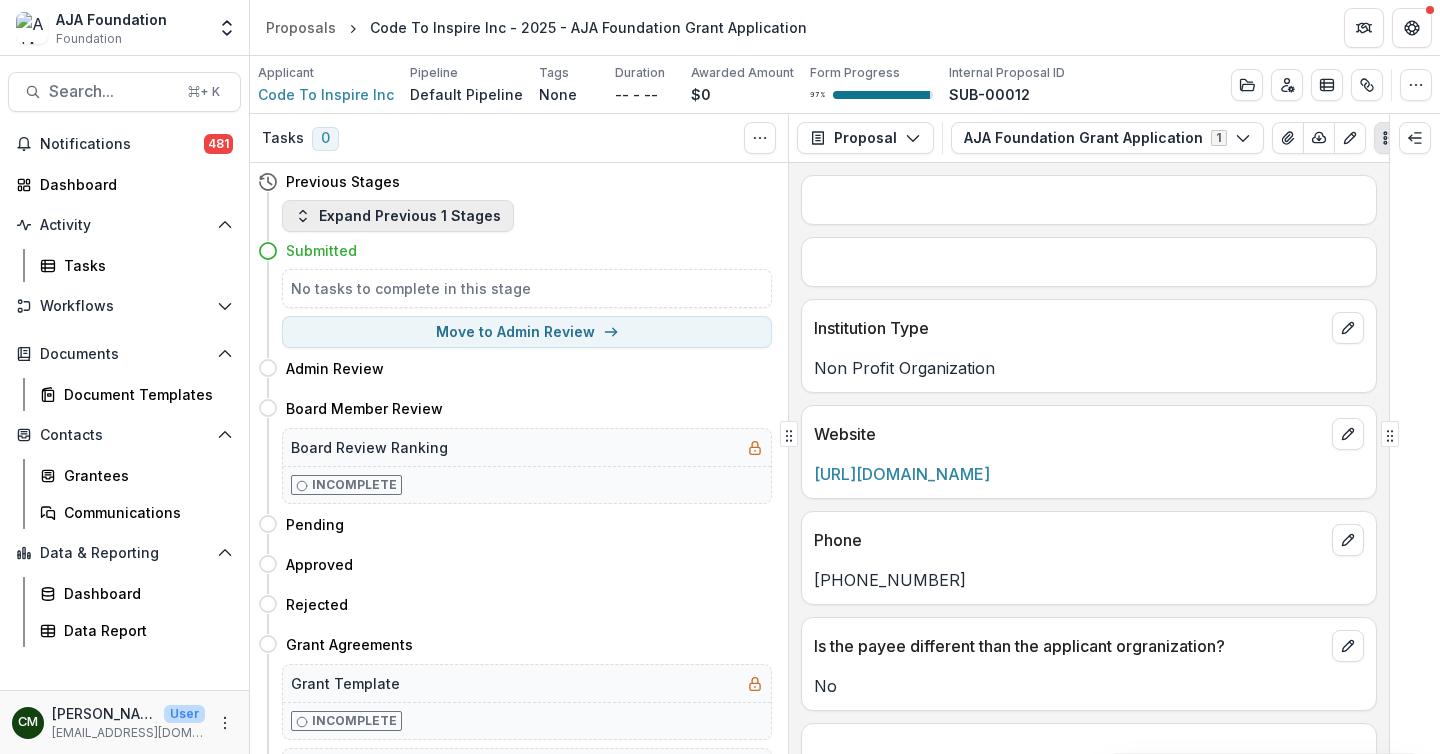 click on "Expand Previous 1 Stages" at bounding box center [398, 216] 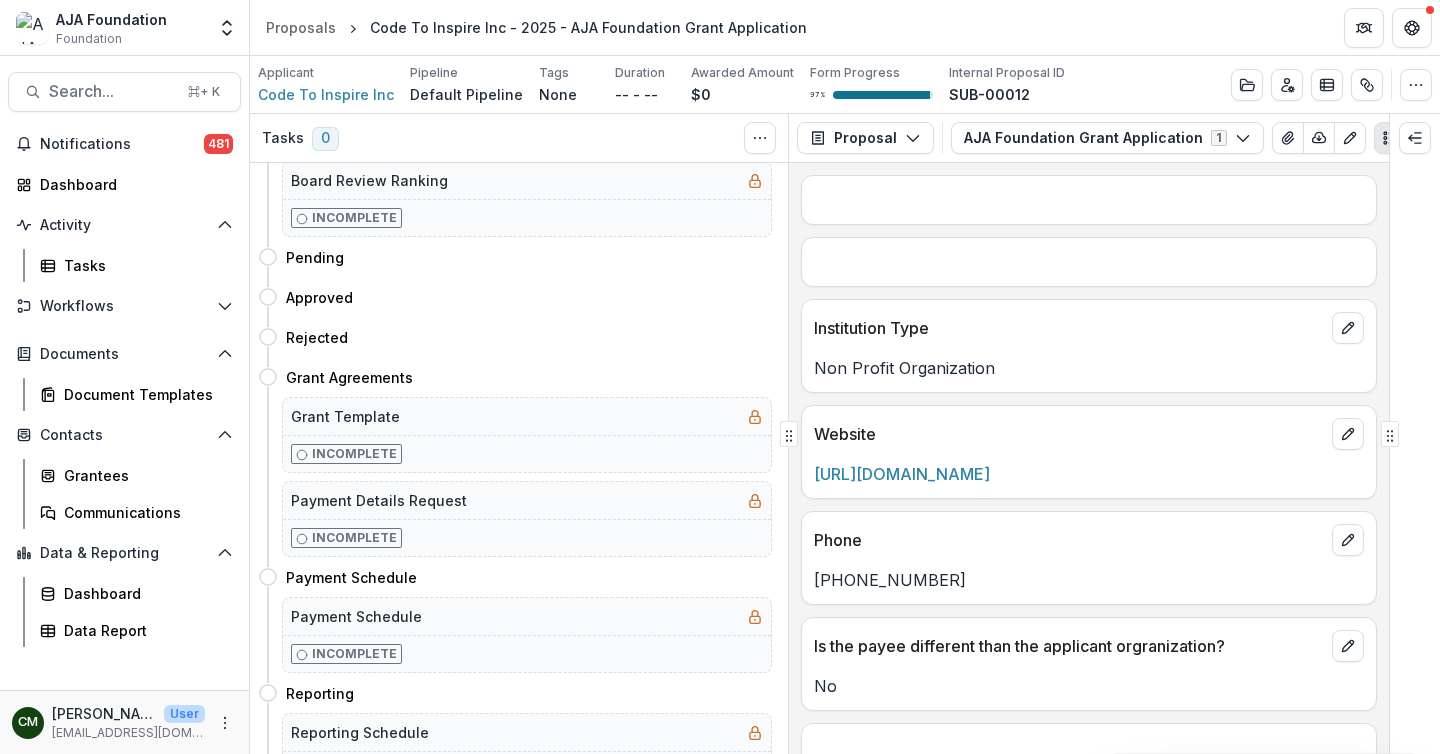 scroll, scrollTop: 306, scrollLeft: 0, axis: vertical 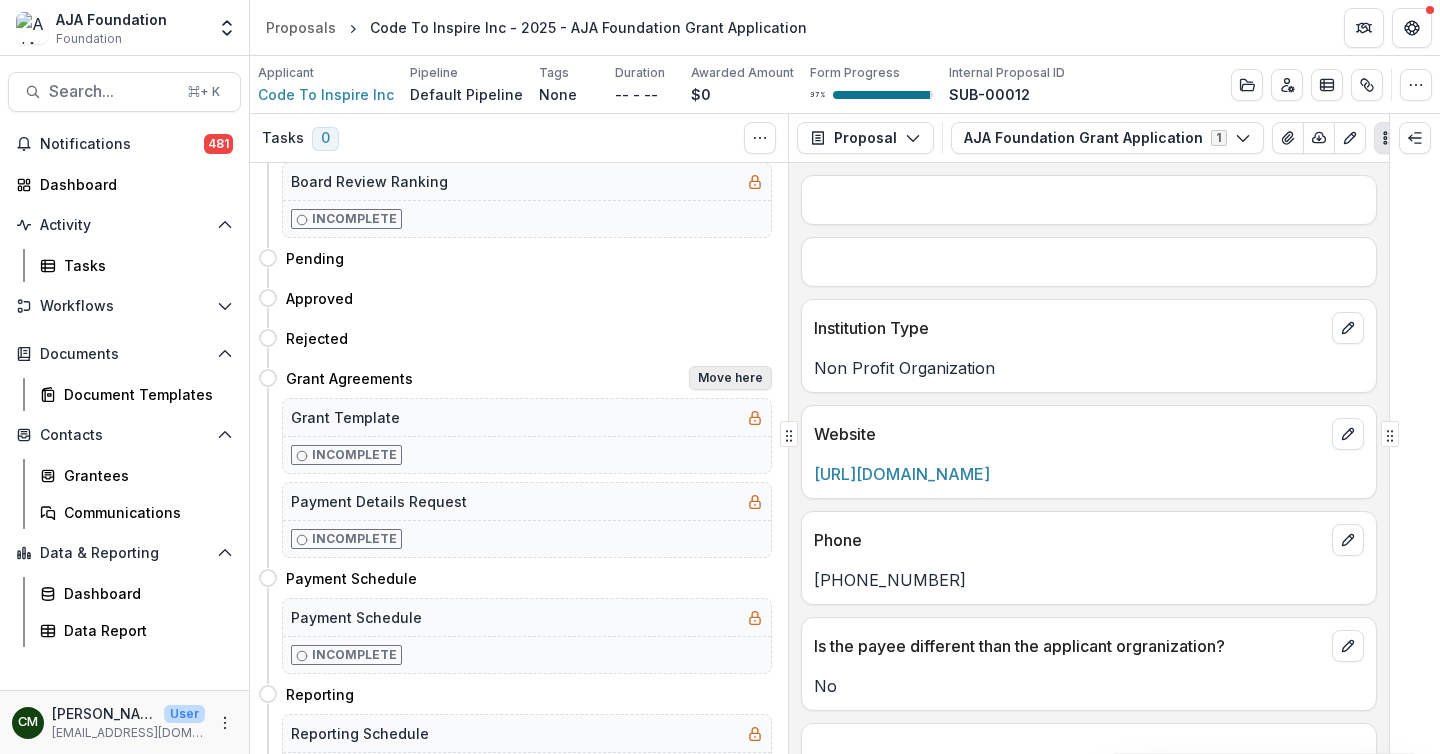 click on "Move here" at bounding box center [730, 378] 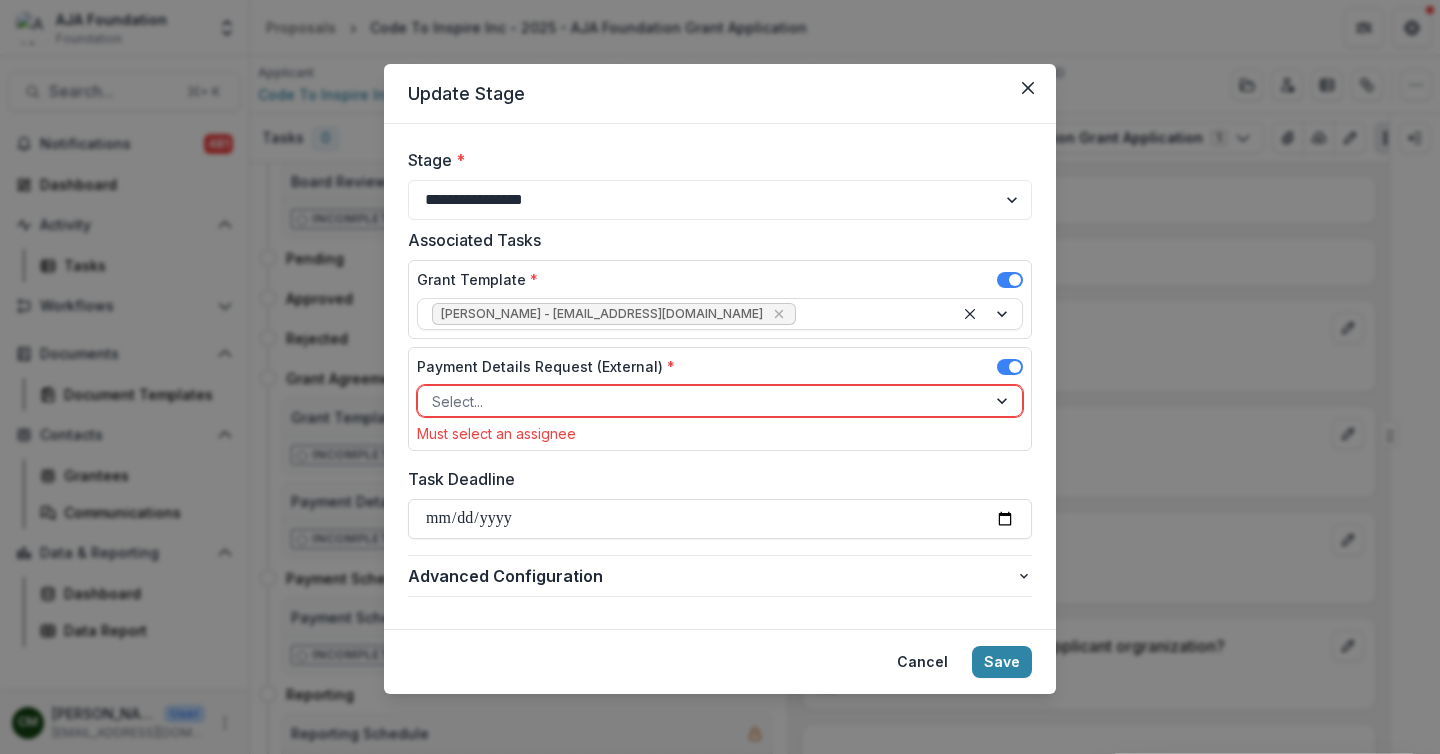 click at bounding box center (702, 401) 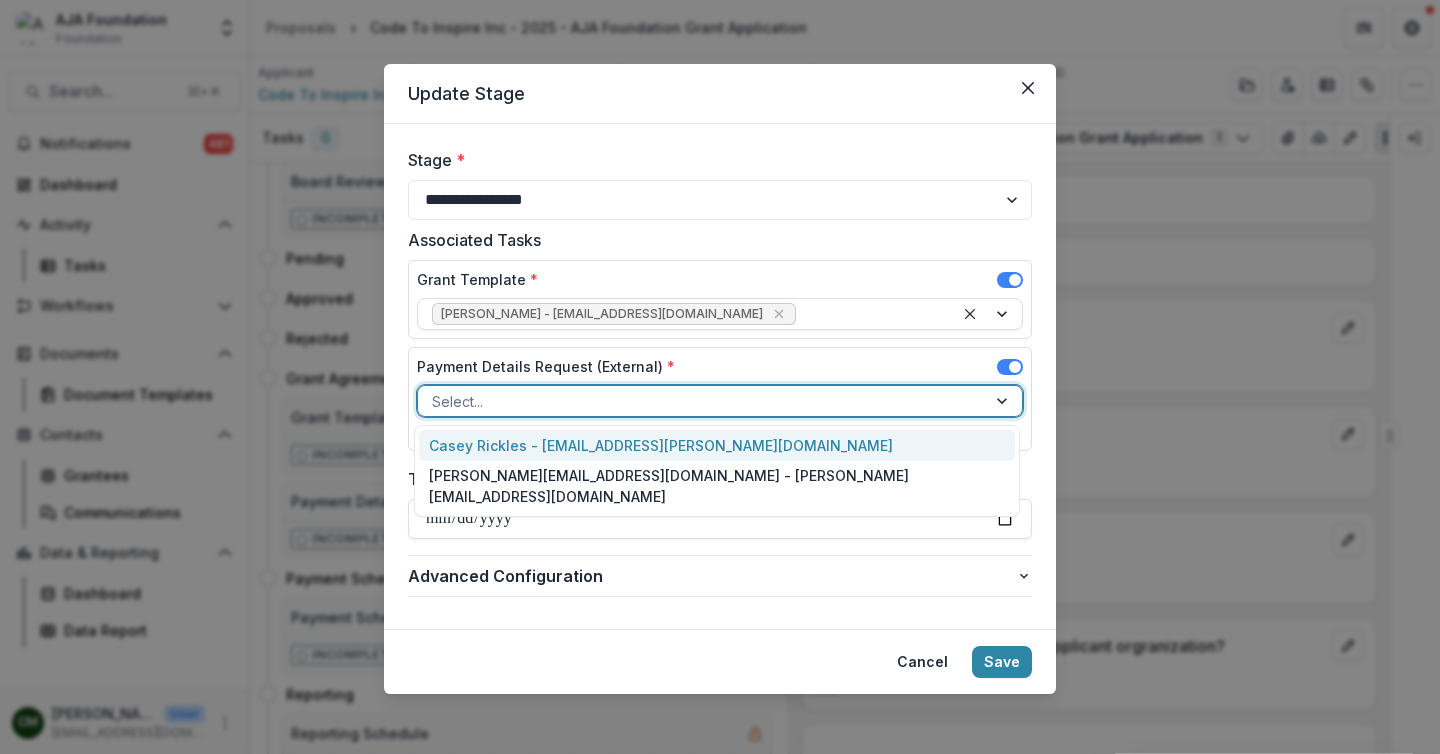 click on "Casey Rickles - casey.rickles@codetoinspire.org" at bounding box center [717, 445] 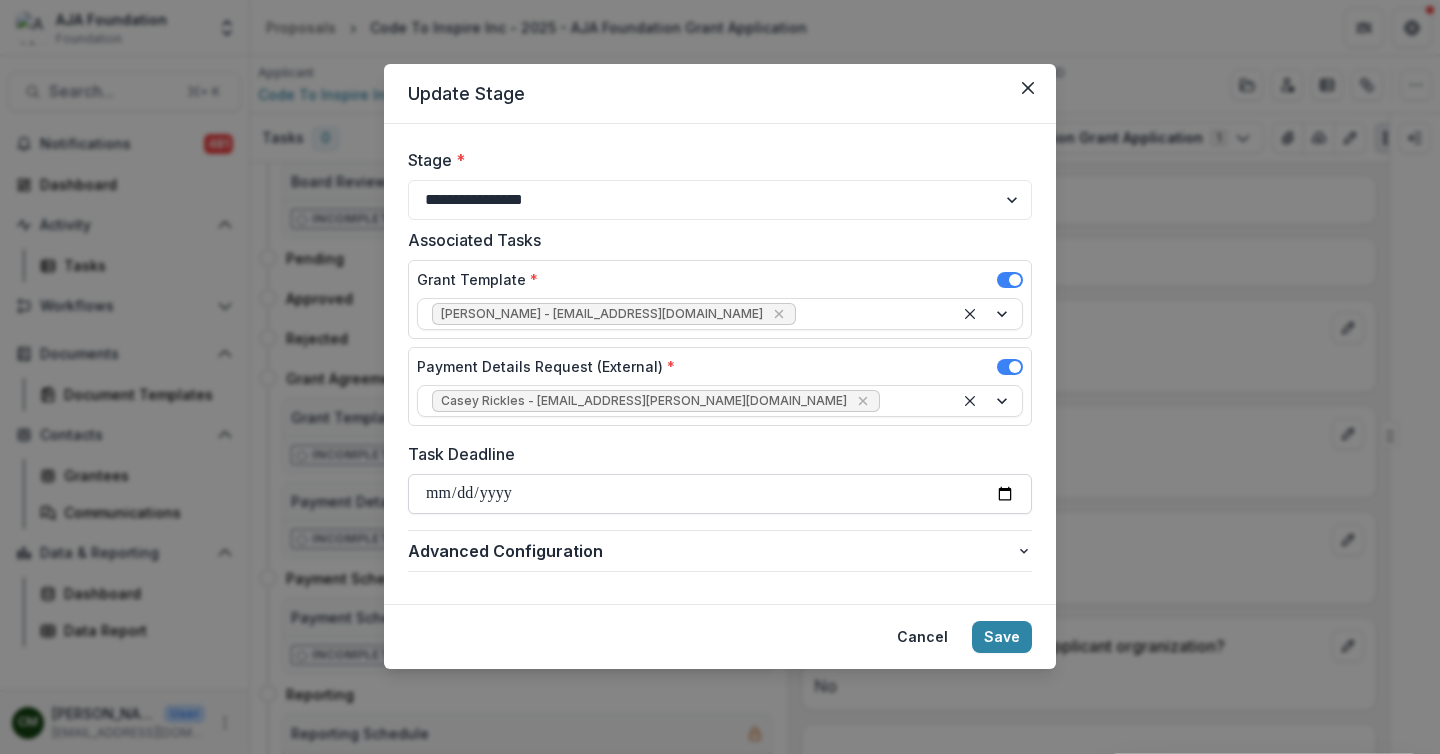 click on "**********" at bounding box center (720, 494) 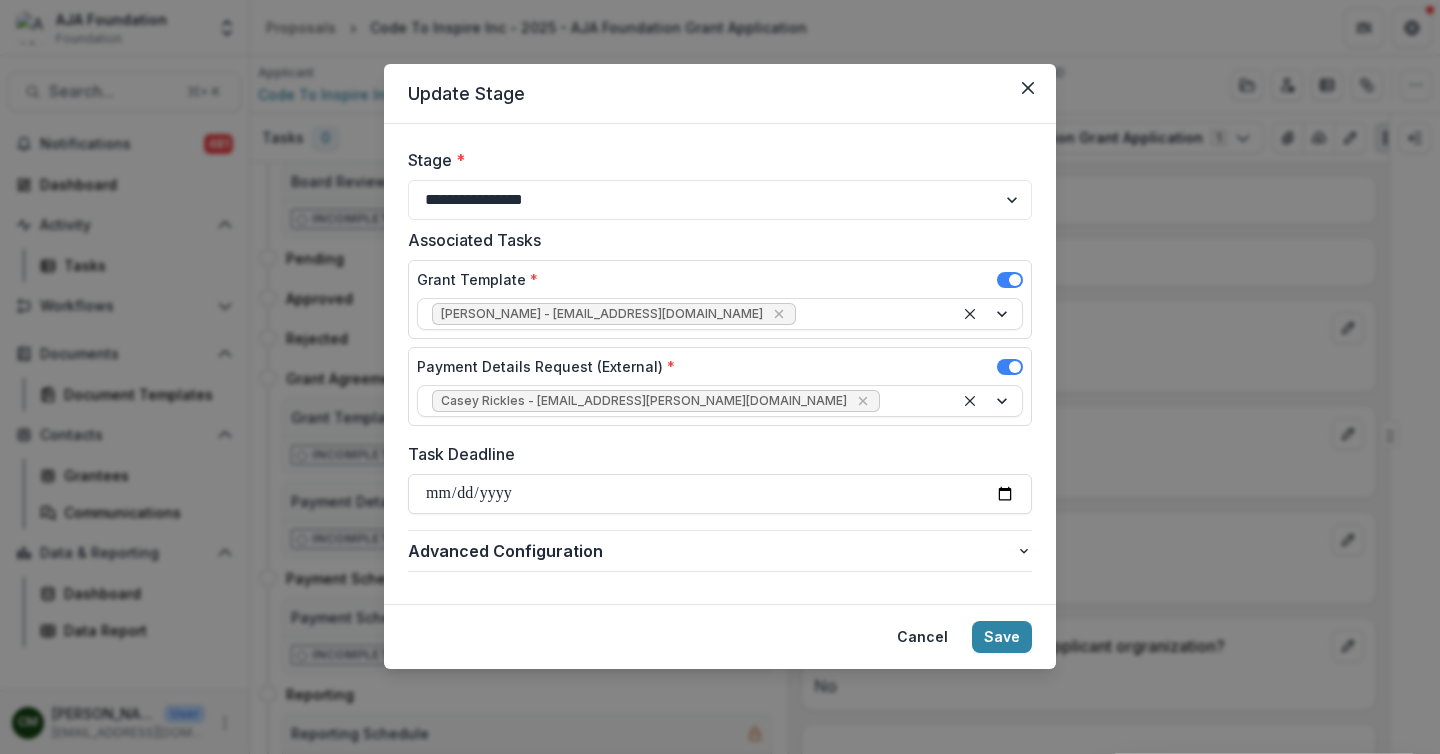 type on "**********" 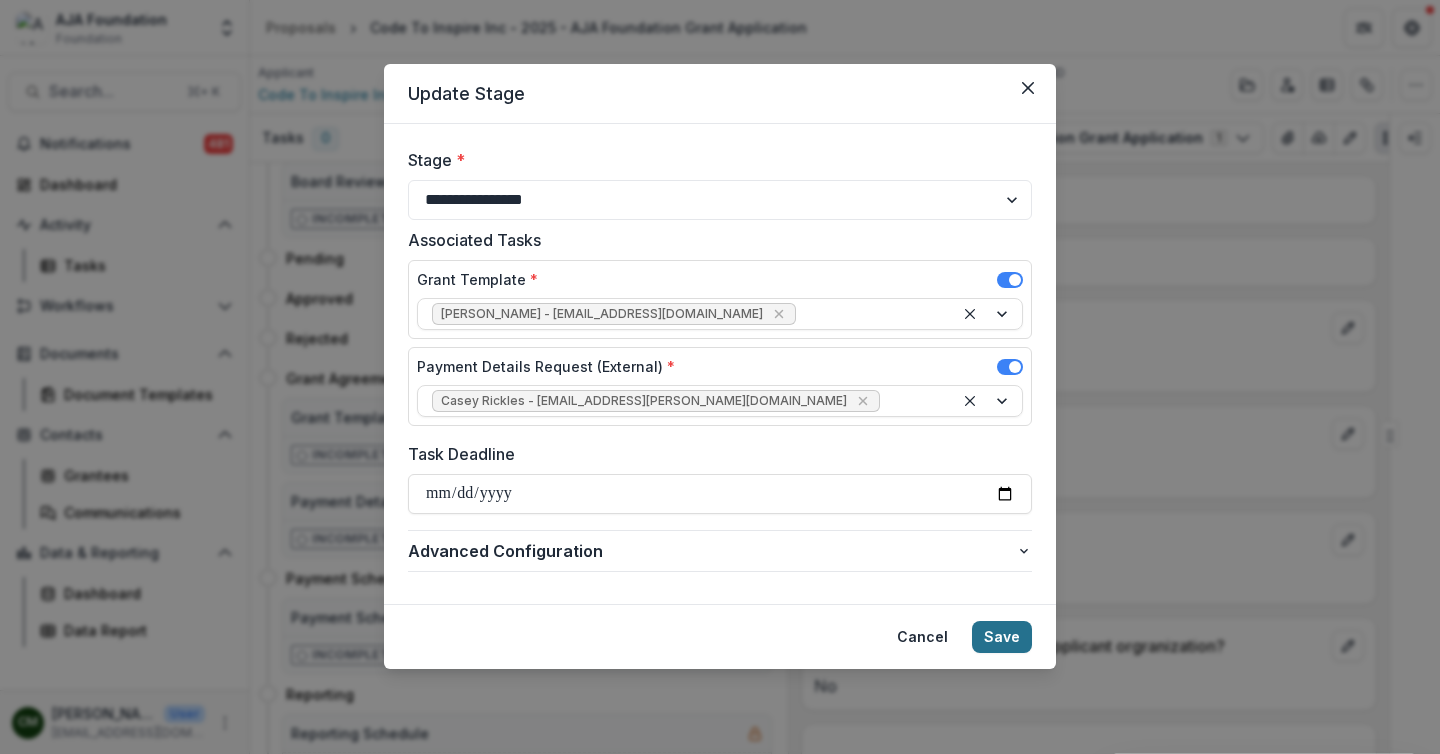 click on "Save" at bounding box center (1002, 637) 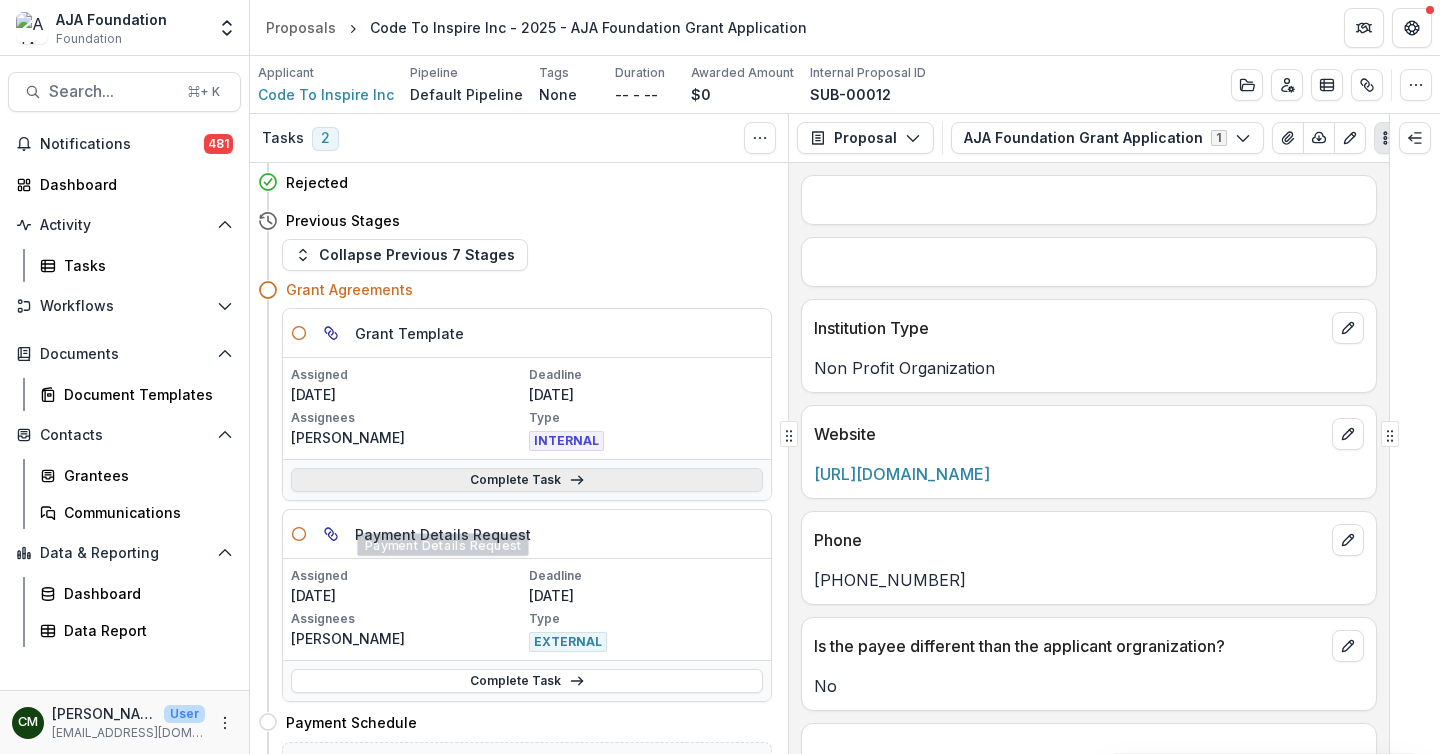 scroll, scrollTop: 261, scrollLeft: 0, axis: vertical 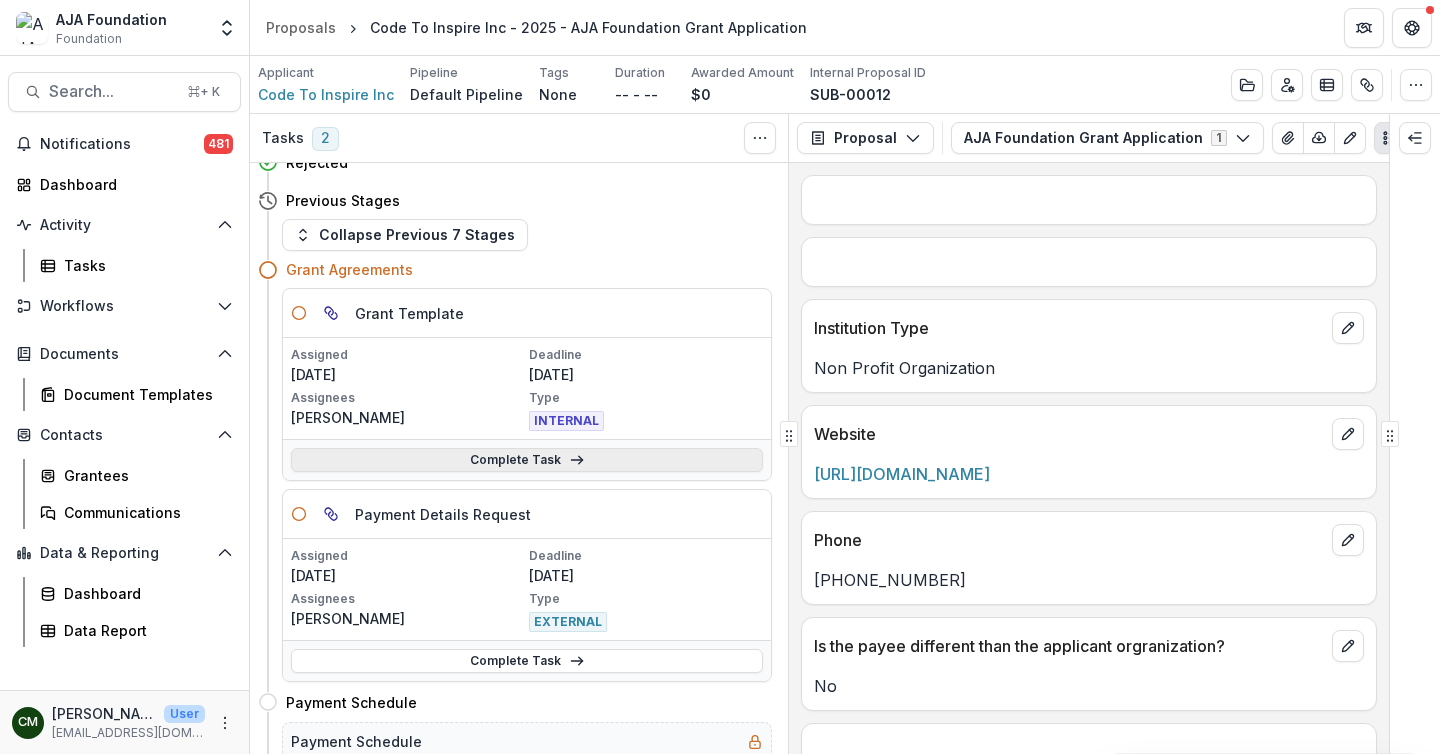 click on "Complete Task" at bounding box center (527, 460) 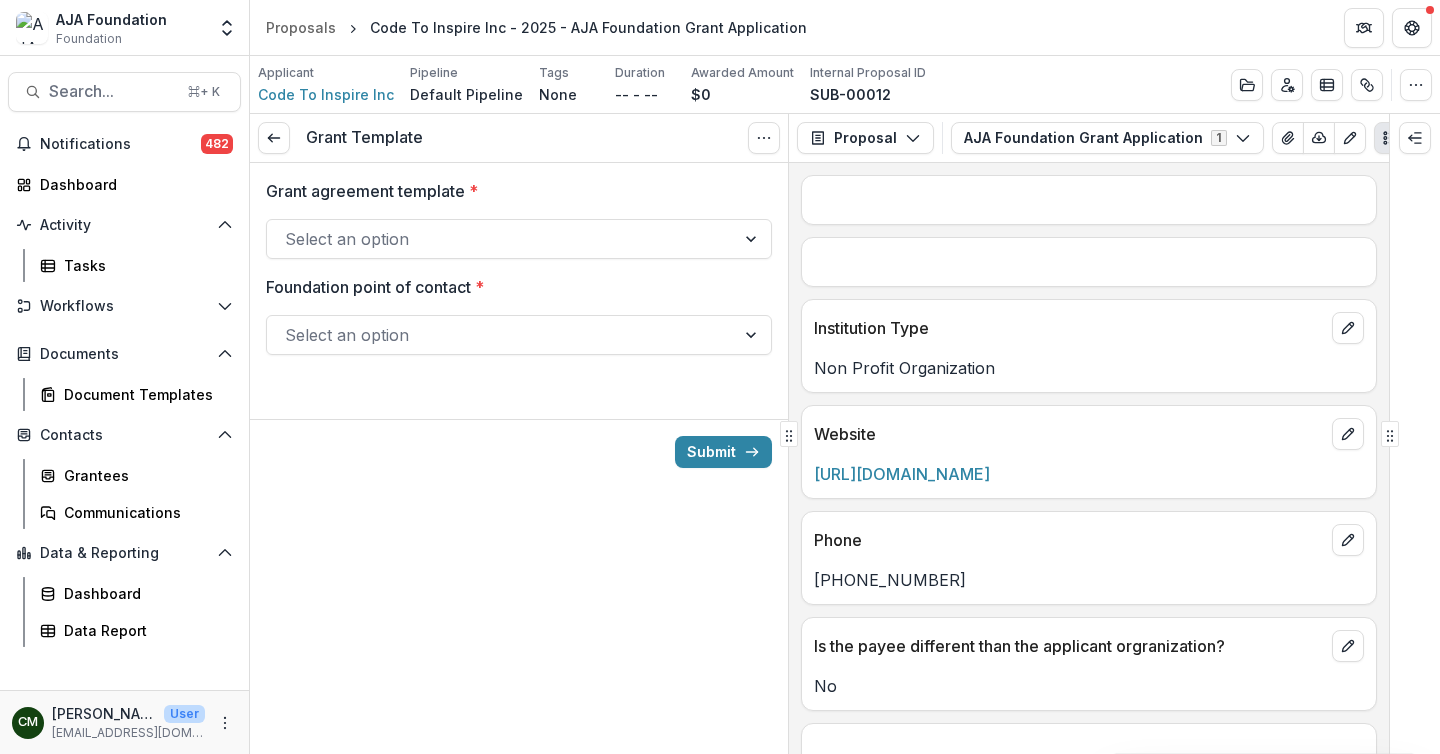 click at bounding box center [753, 239] 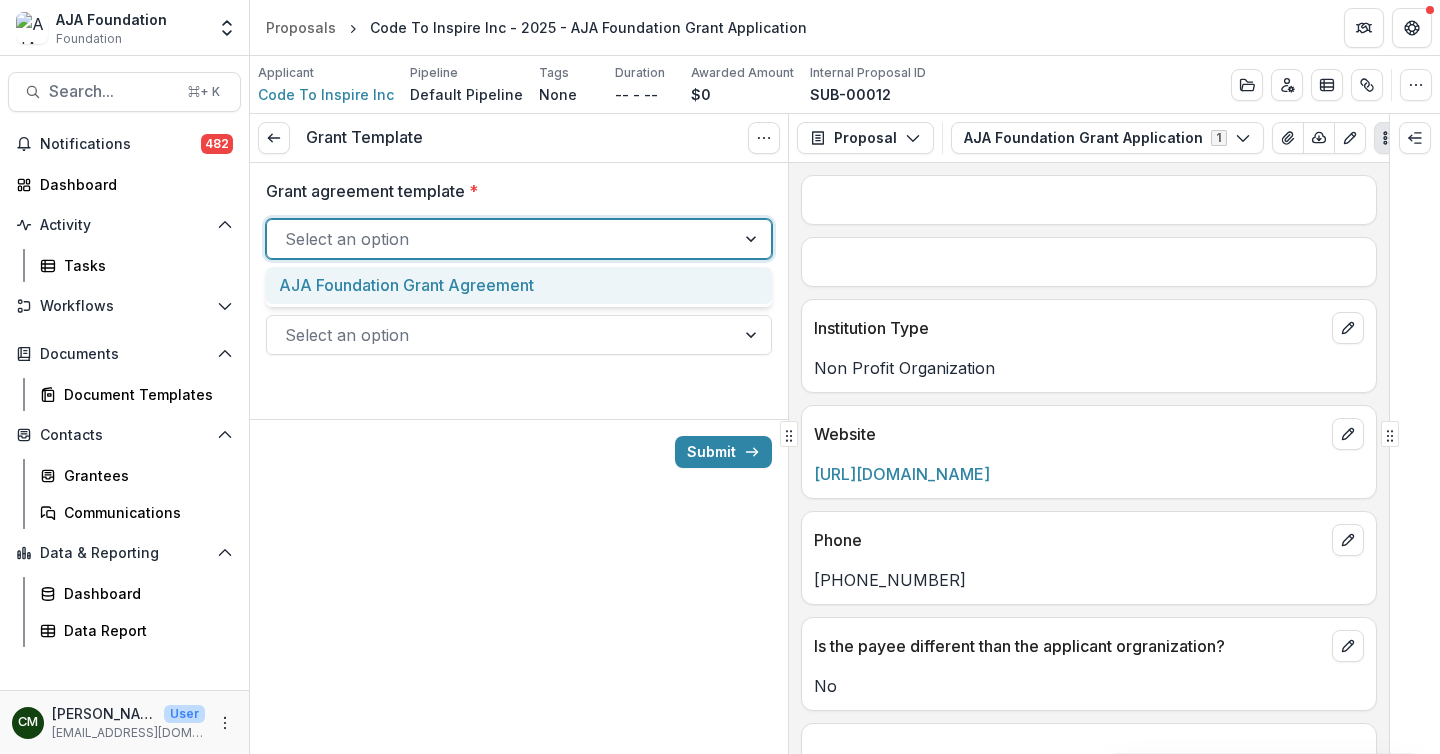 click on "AJA Foundation Grant Agreement" at bounding box center (519, 285) 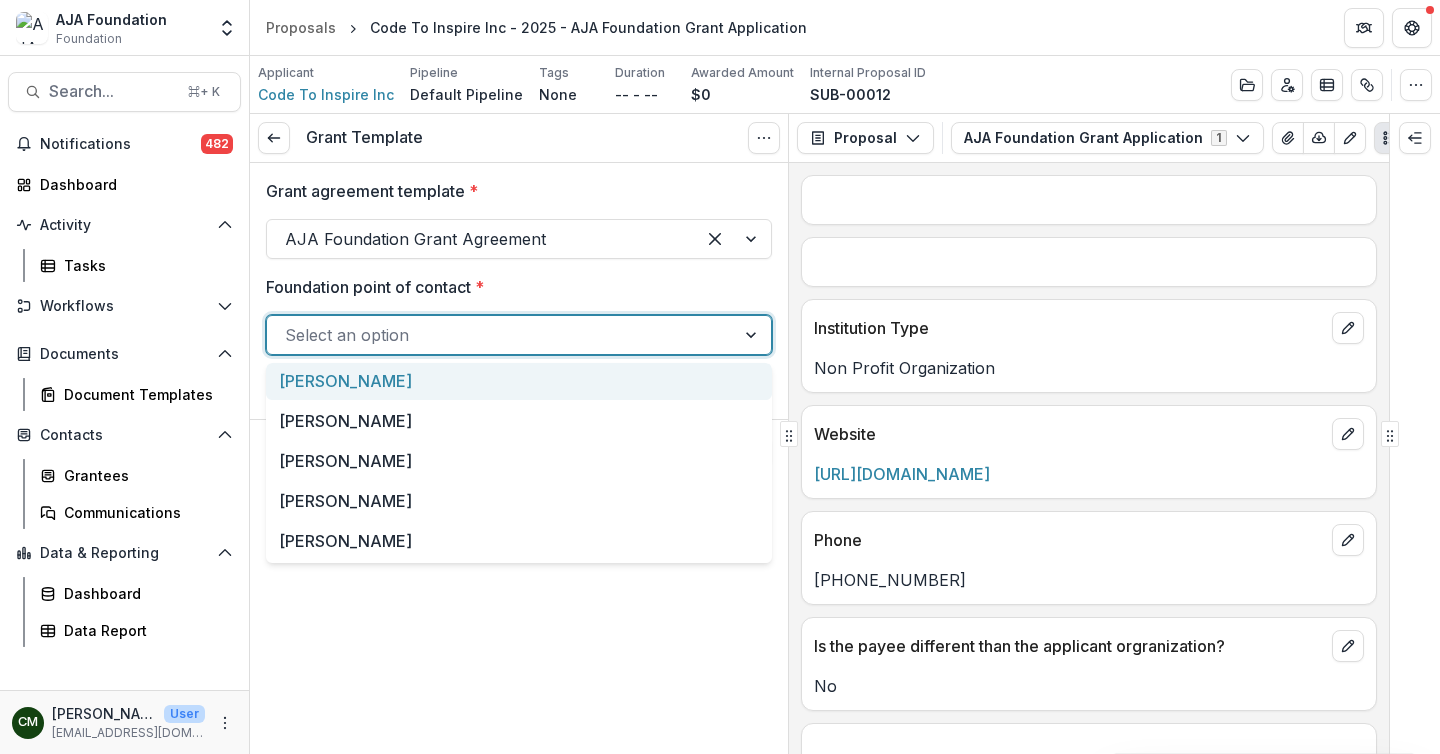 click on "Select an option" at bounding box center [501, 335] 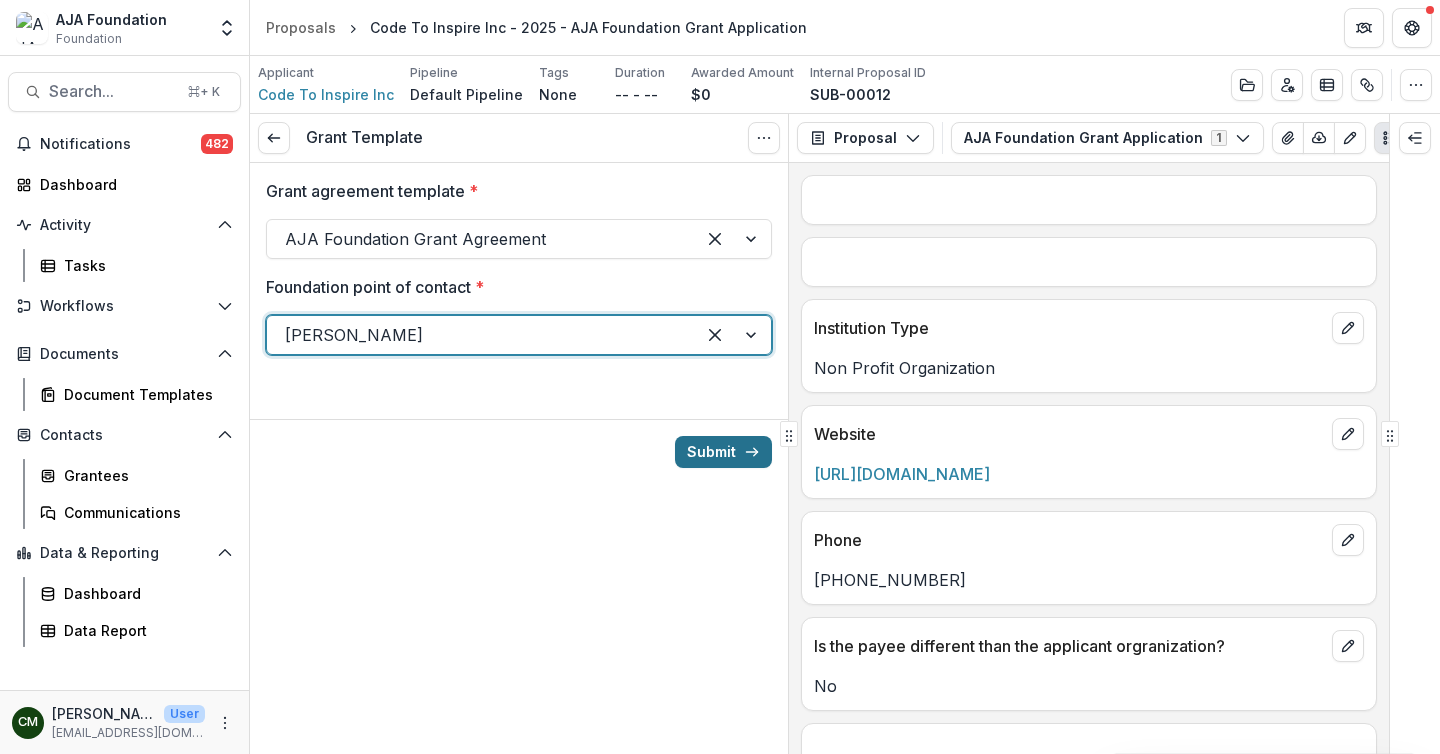 click on "Submit" at bounding box center [723, 452] 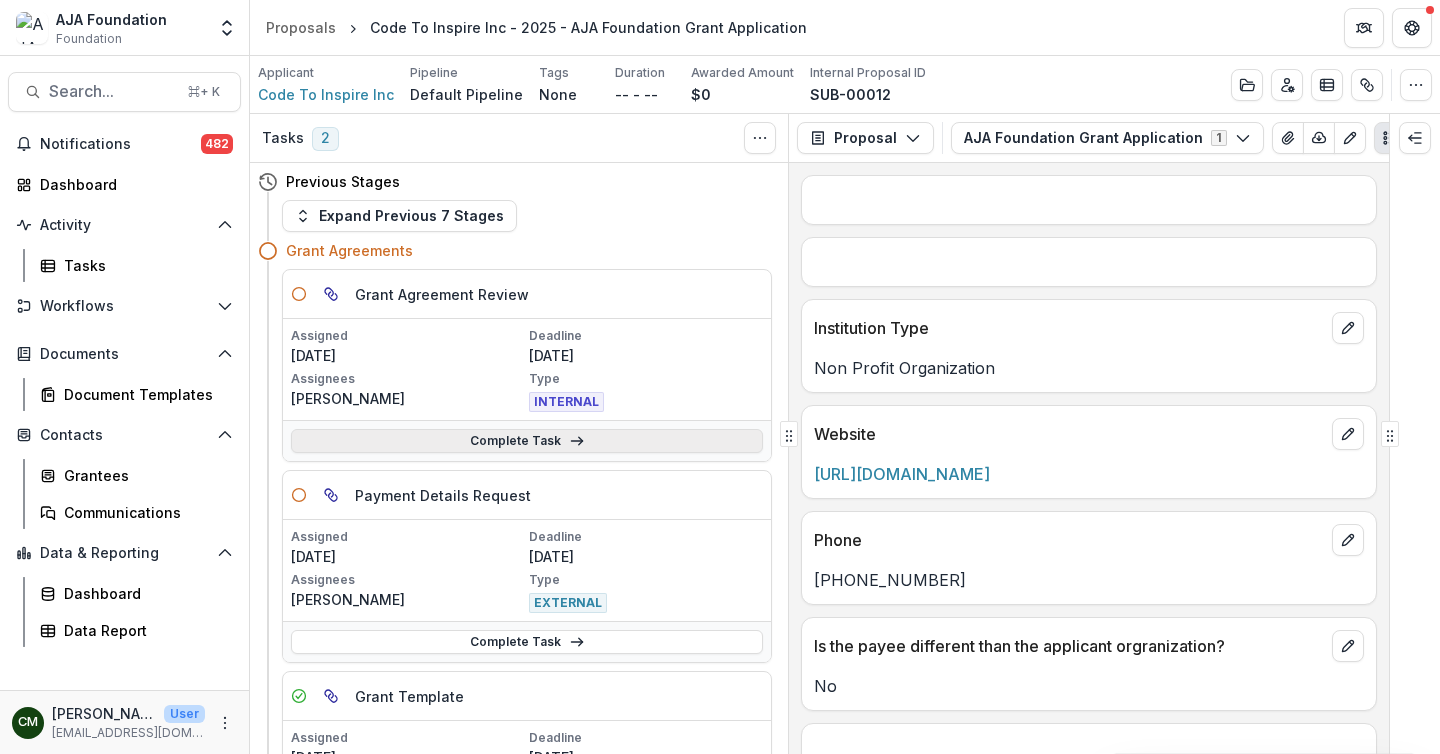 click on "Complete Task" at bounding box center (527, 441) 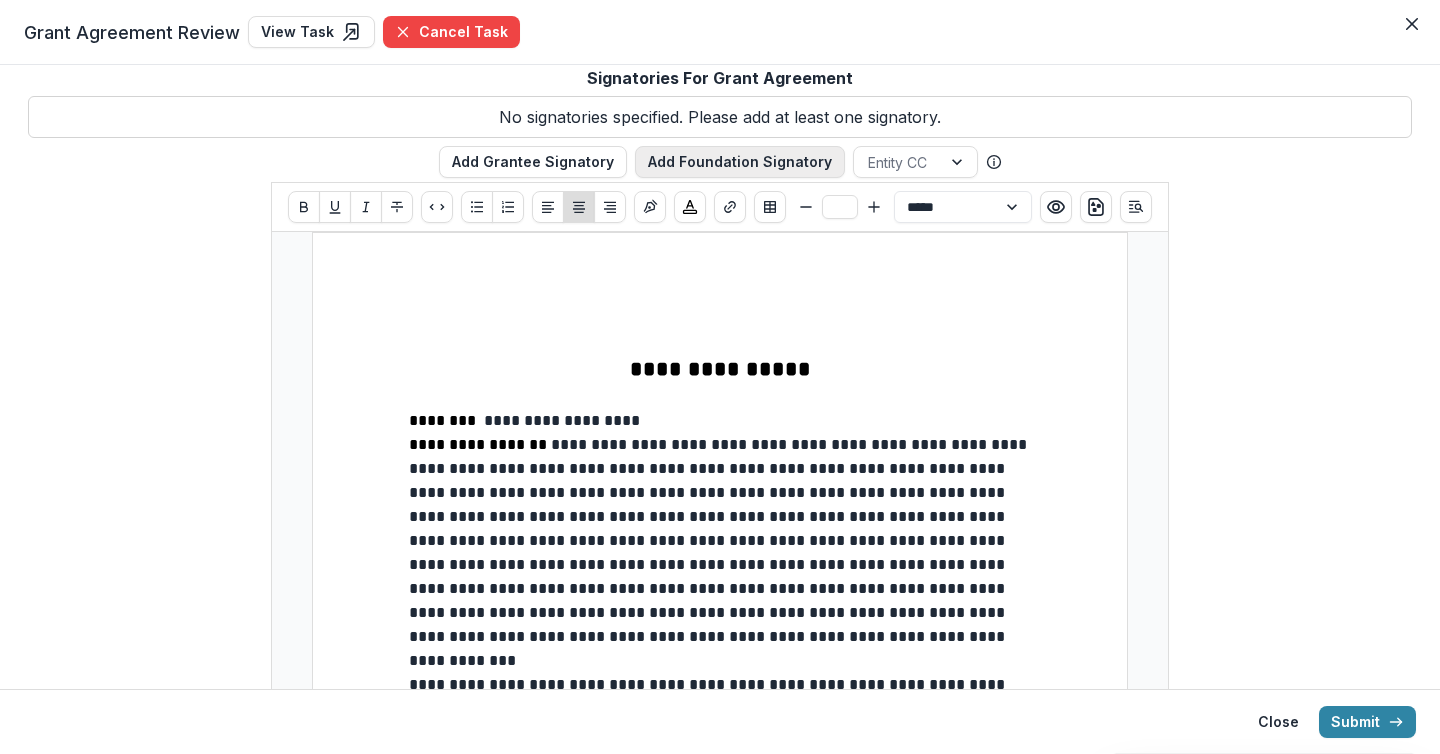 click on "Add Foundation Signatory" at bounding box center [740, 162] 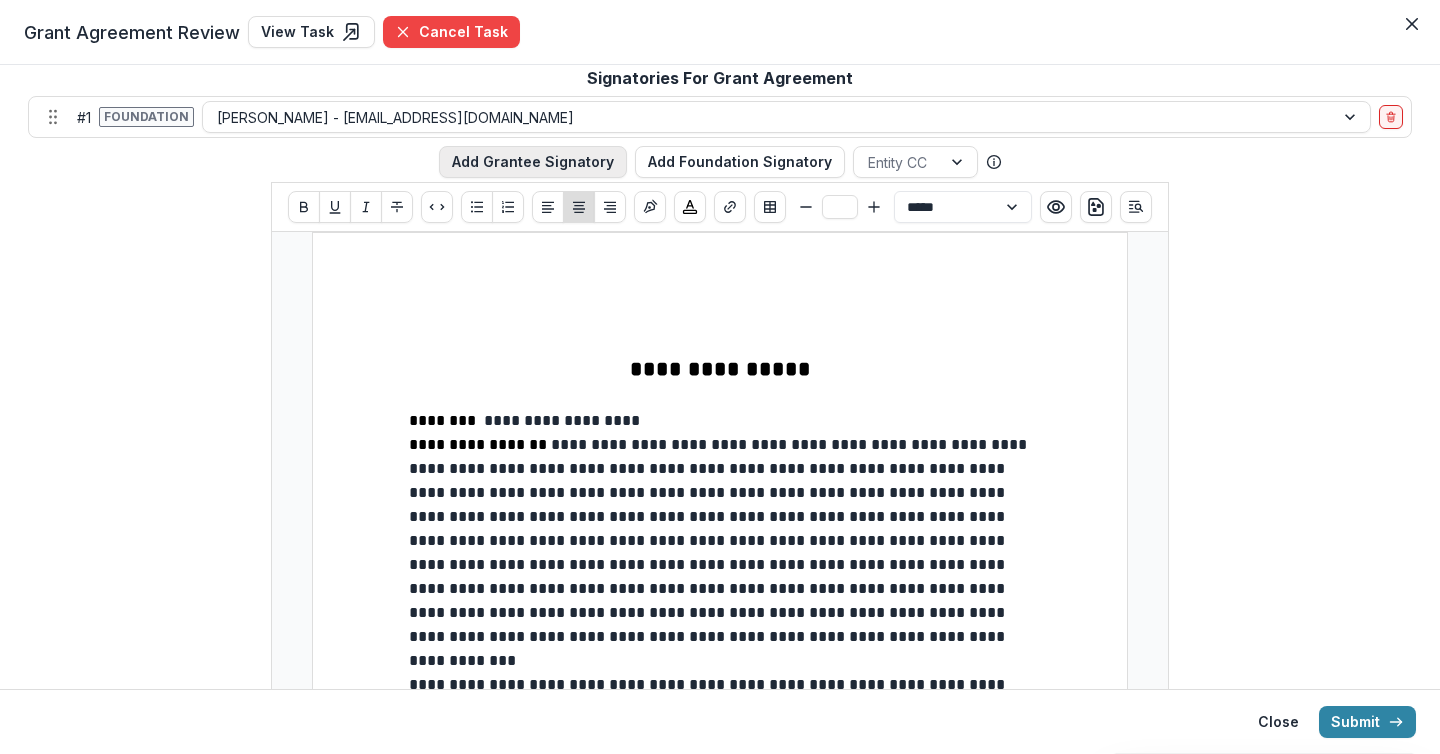 click on "Add Grantee Signatory" at bounding box center [533, 162] 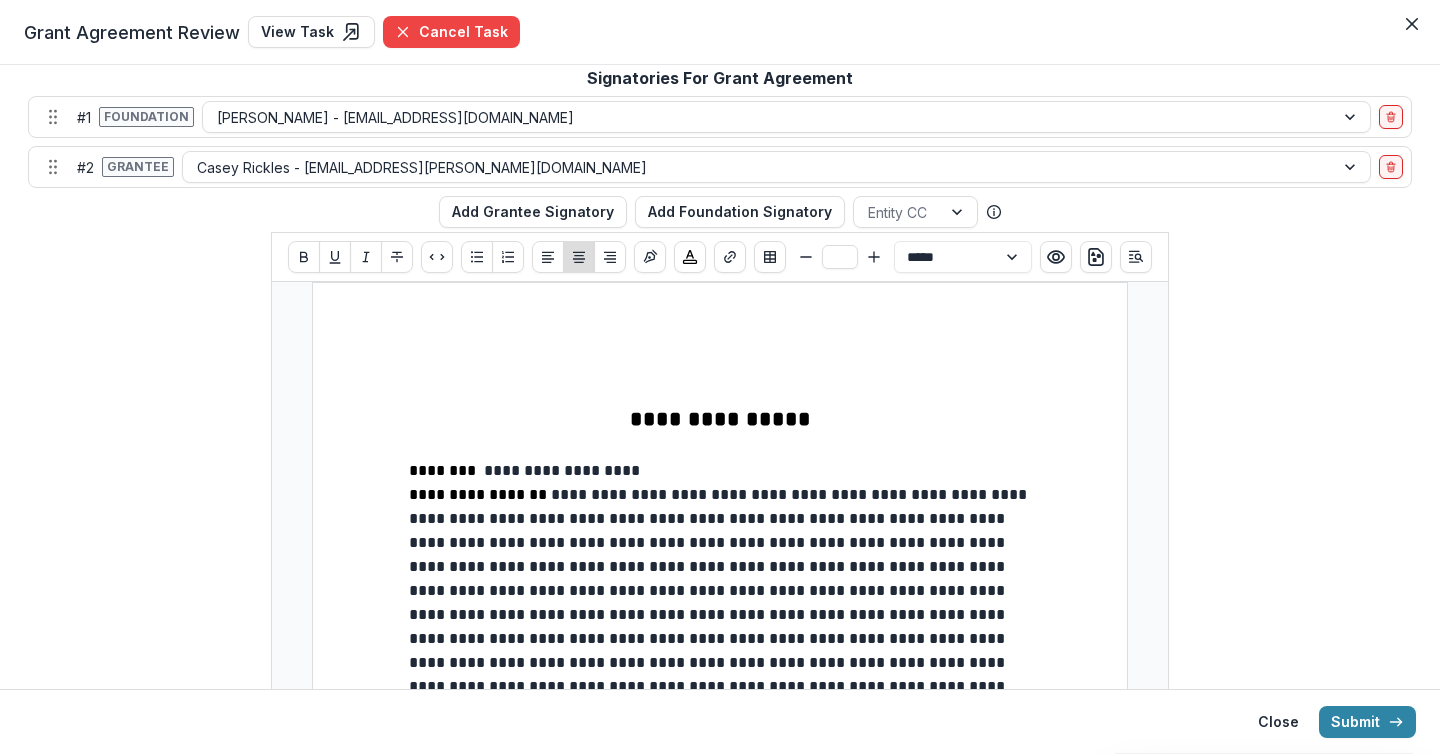 scroll, scrollTop: 136, scrollLeft: 0, axis: vertical 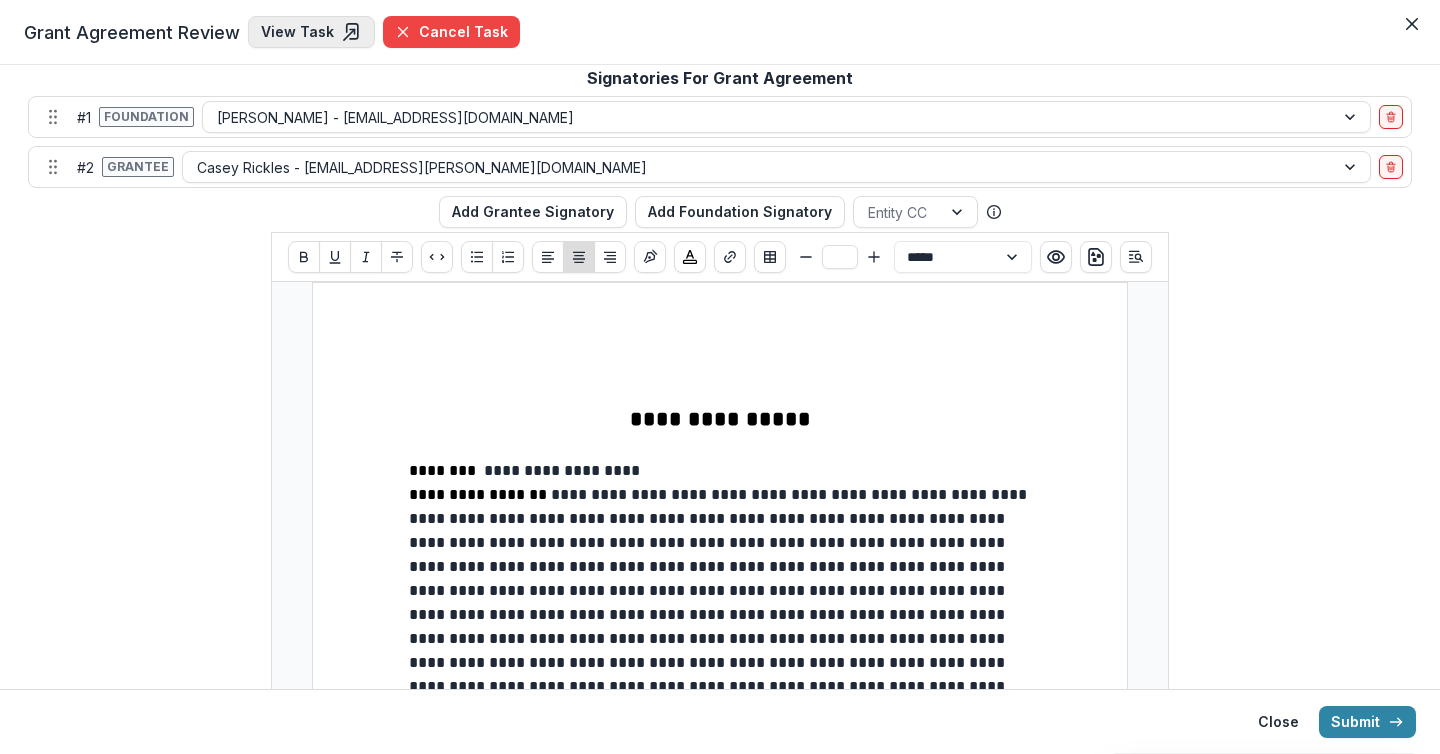 click on "View Task" at bounding box center (311, 32) 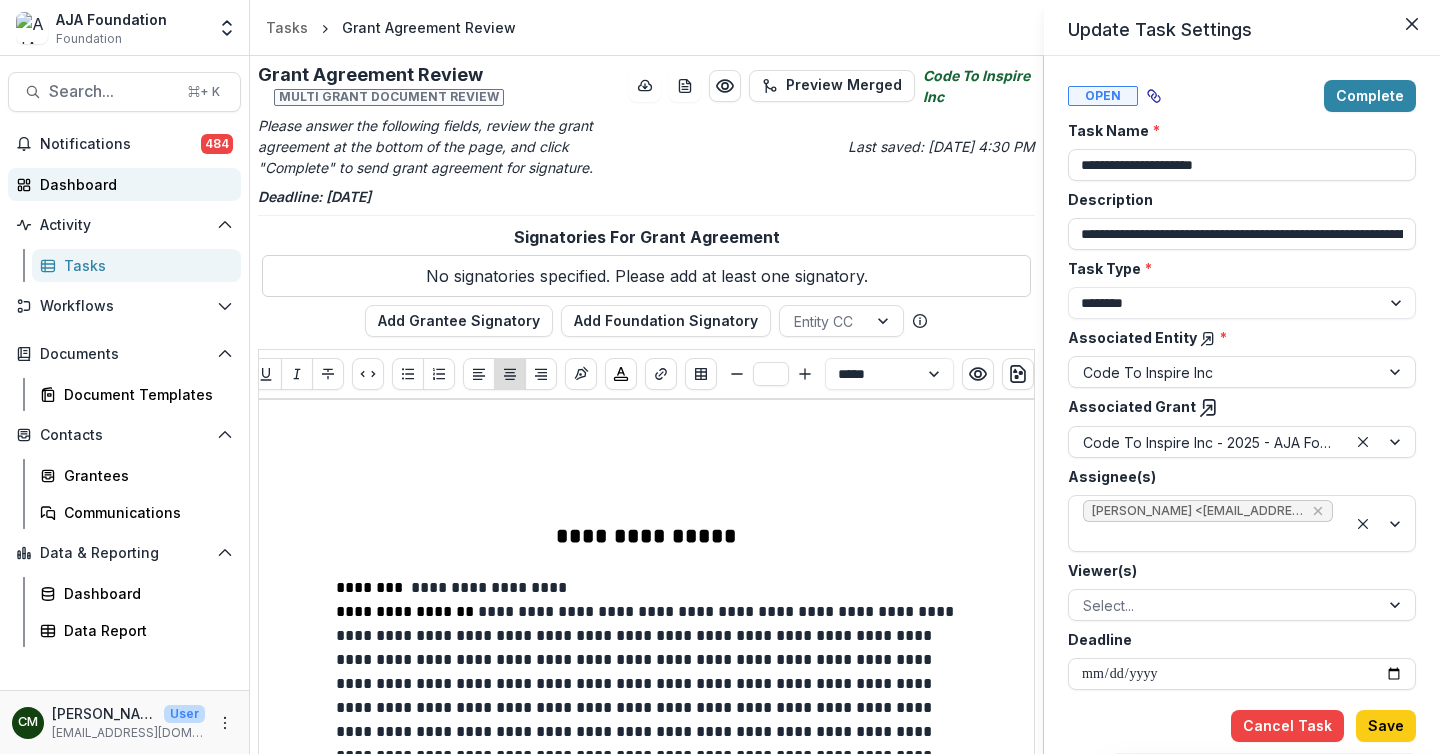 click on "**********" at bounding box center (720, 377) 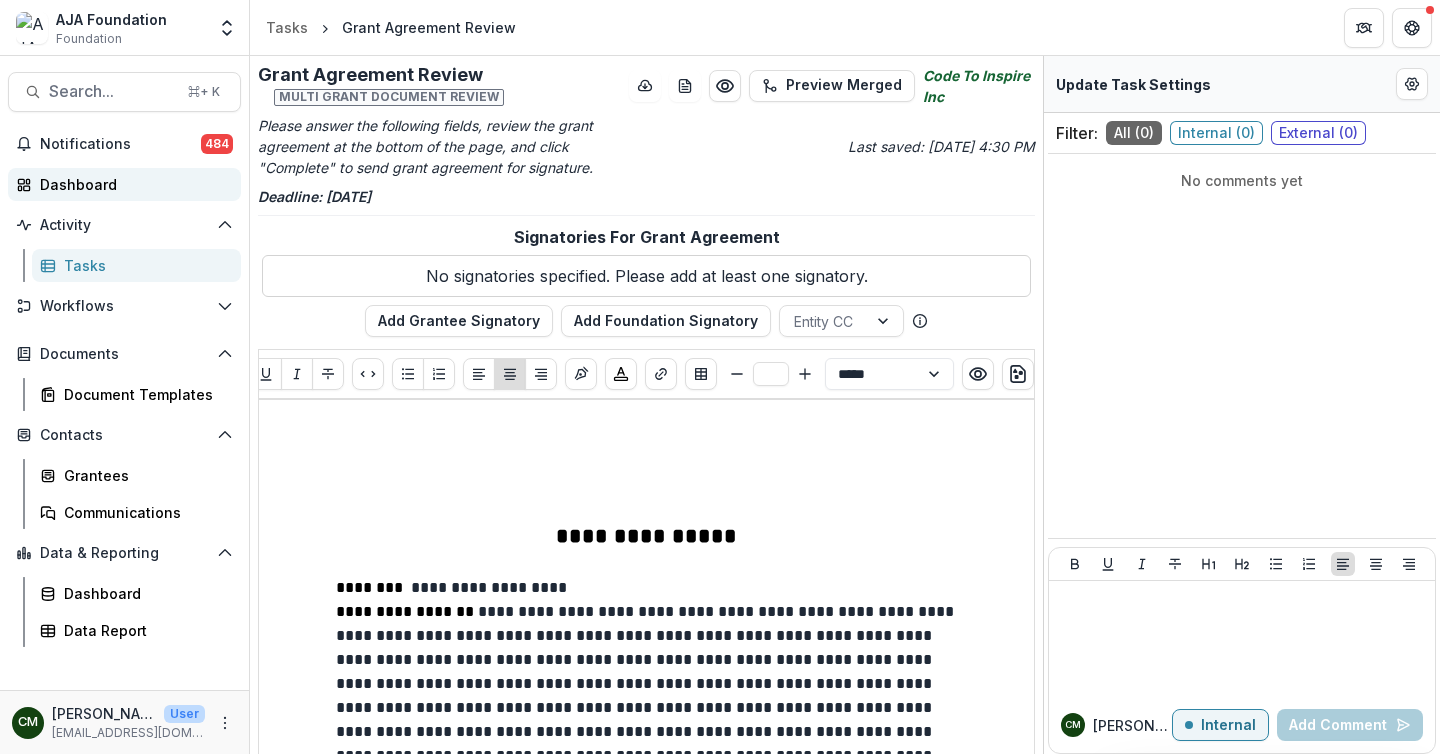 click on "Dashboard" at bounding box center (132, 184) 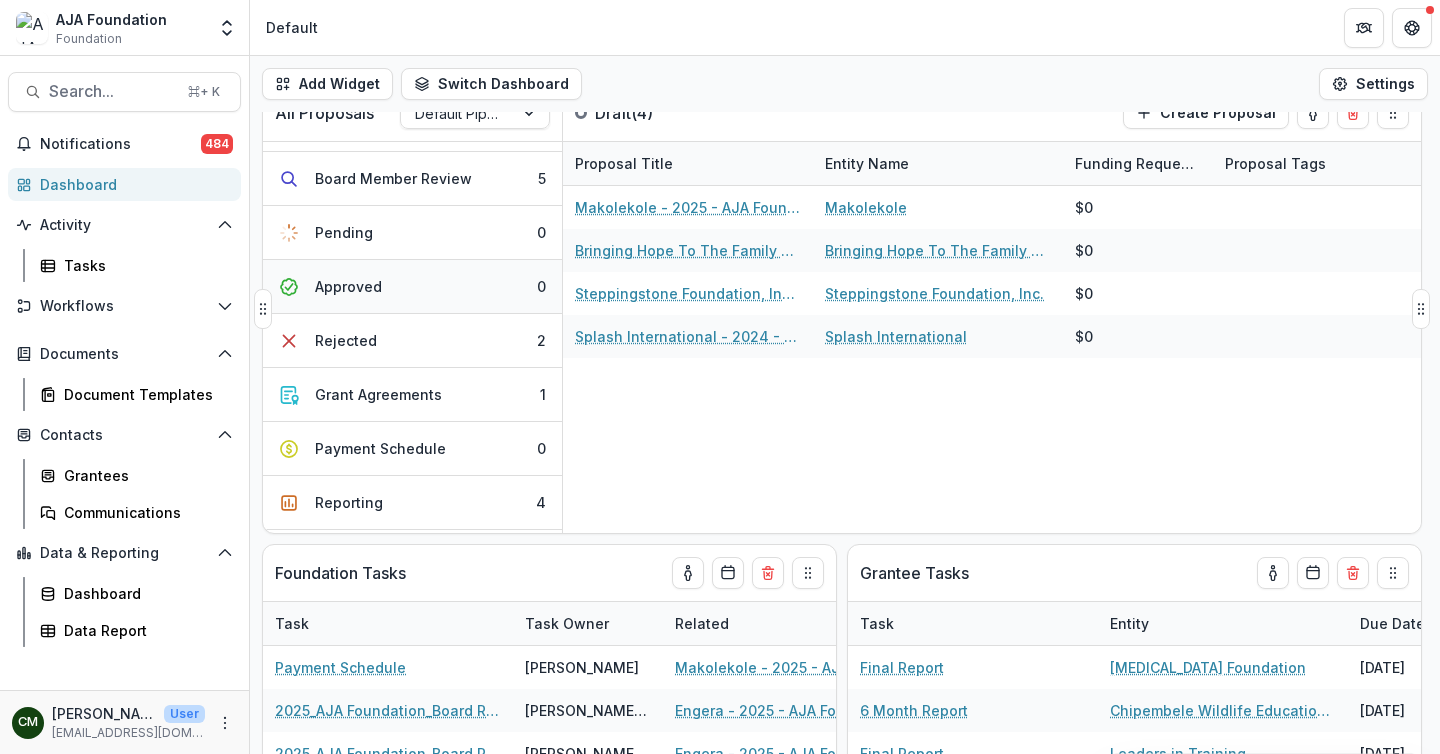 click on "Grant Agreements" at bounding box center (378, 394) 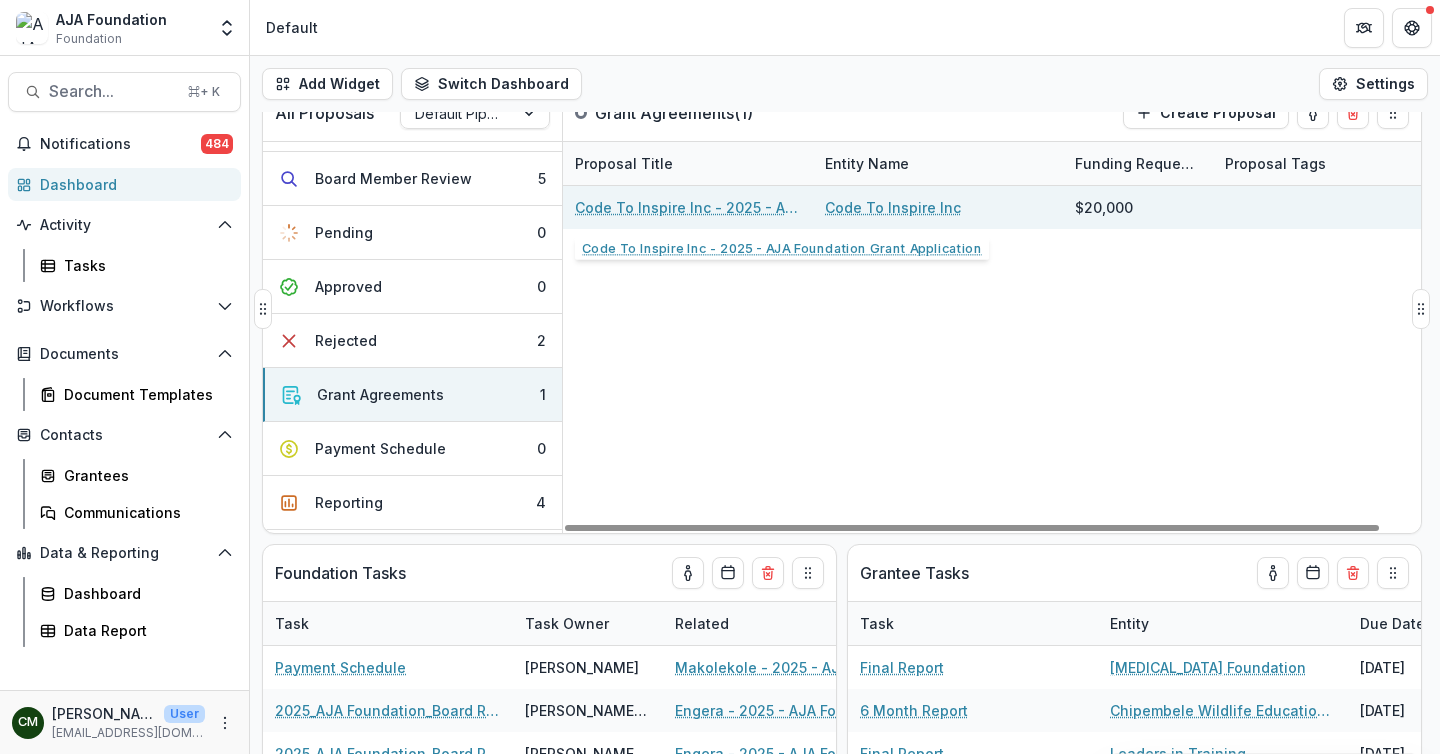 click on "Code To Inspire Inc - 2025 - AJA Foundation Grant Application" at bounding box center [688, 207] 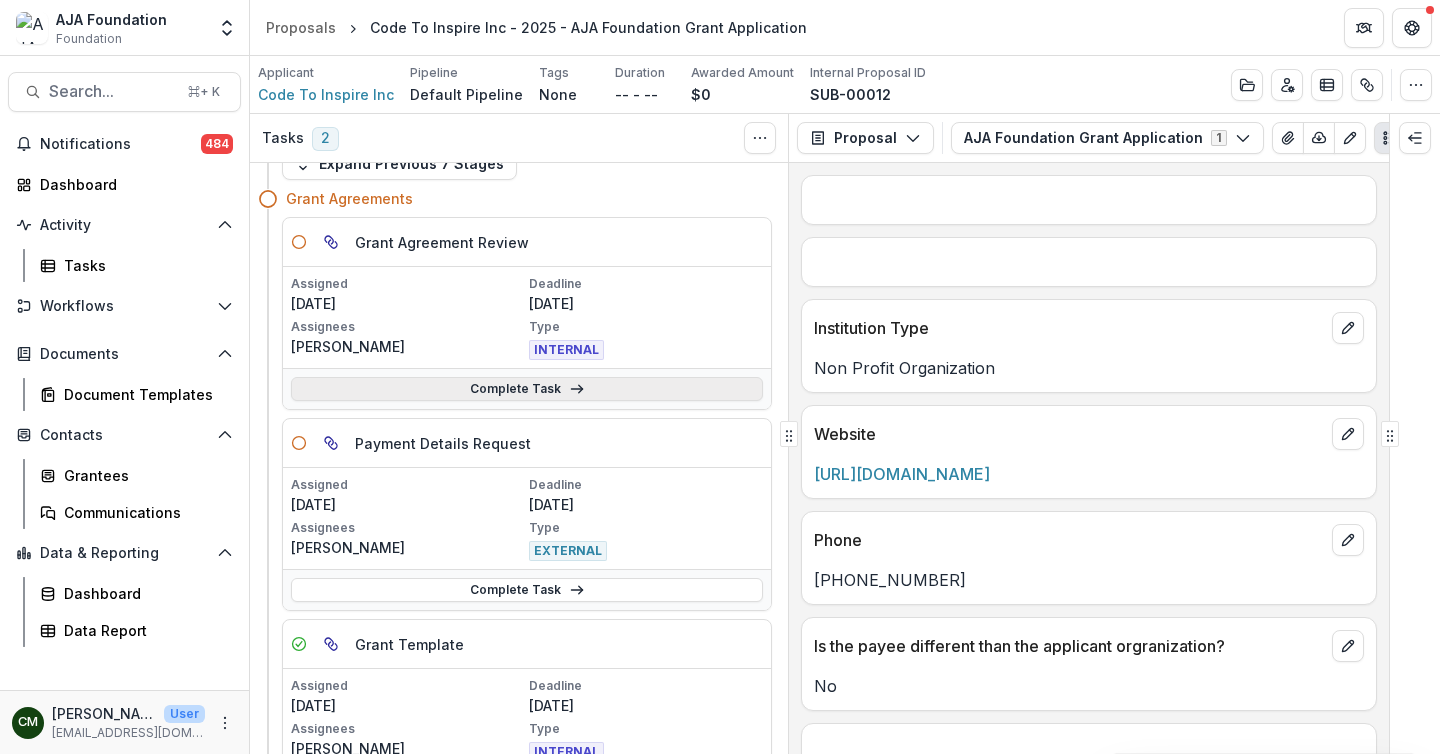 click on "Complete Task" at bounding box center [527, 389] 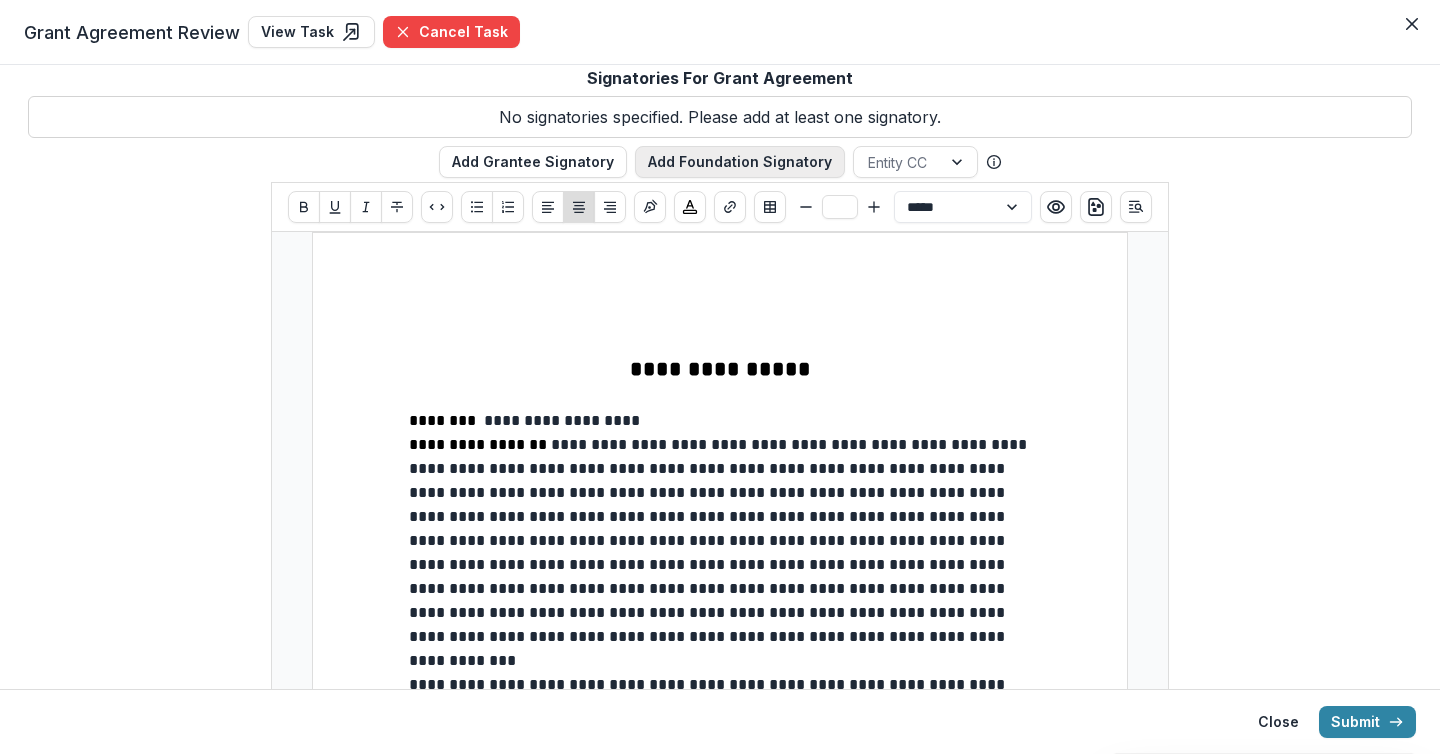 click on "Add Foundation Signatory" at bounding box center [740, 162] 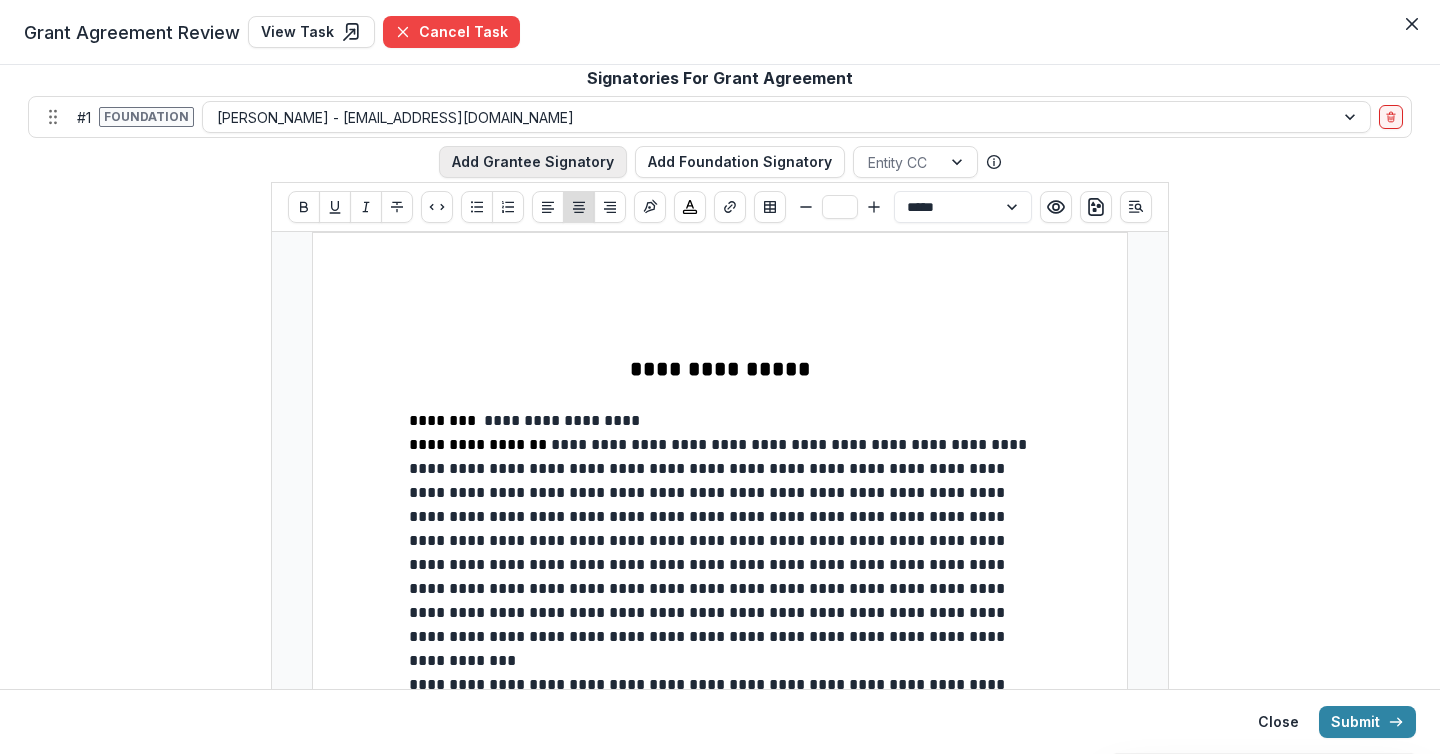 click on "Add Grantee Signatory" at bounding box center [533, 162] 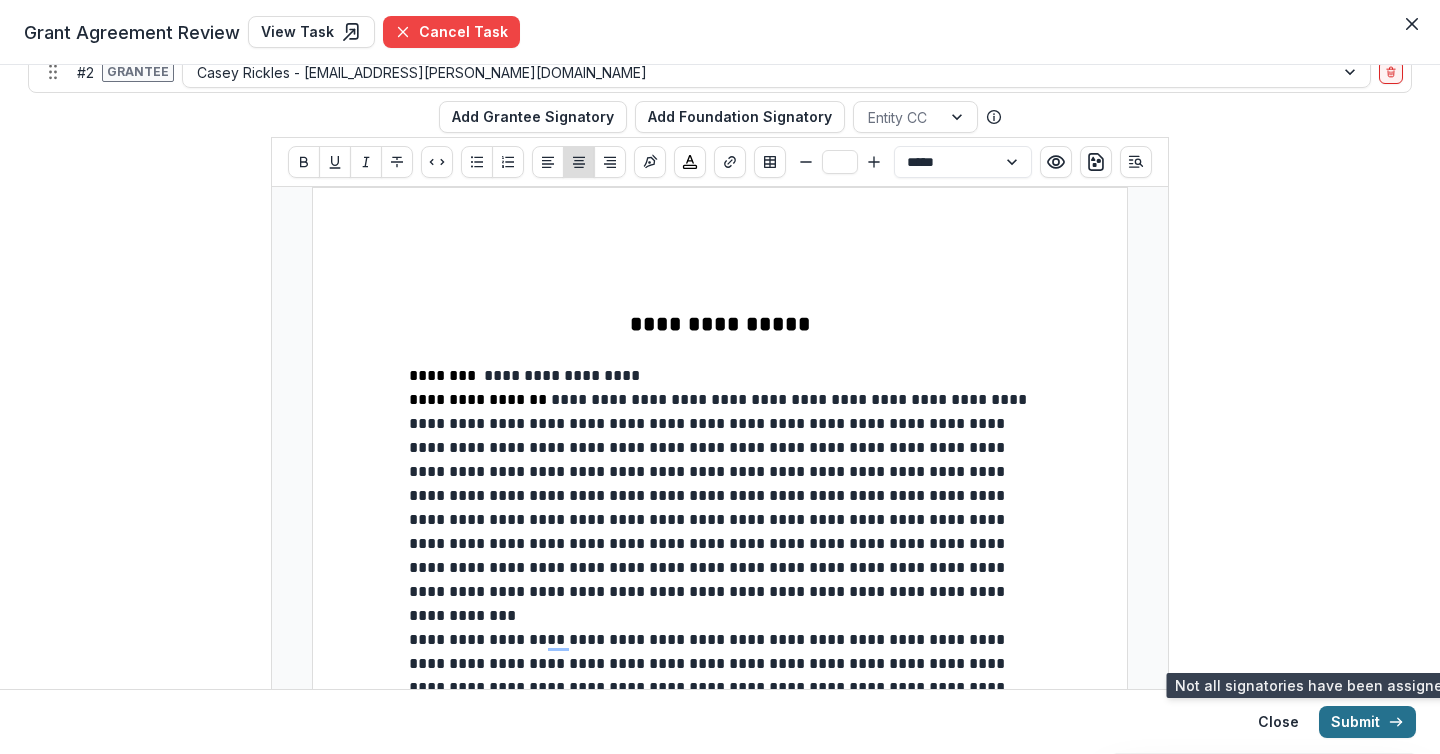 click on "Submit" at bounding box center (1367, 722) 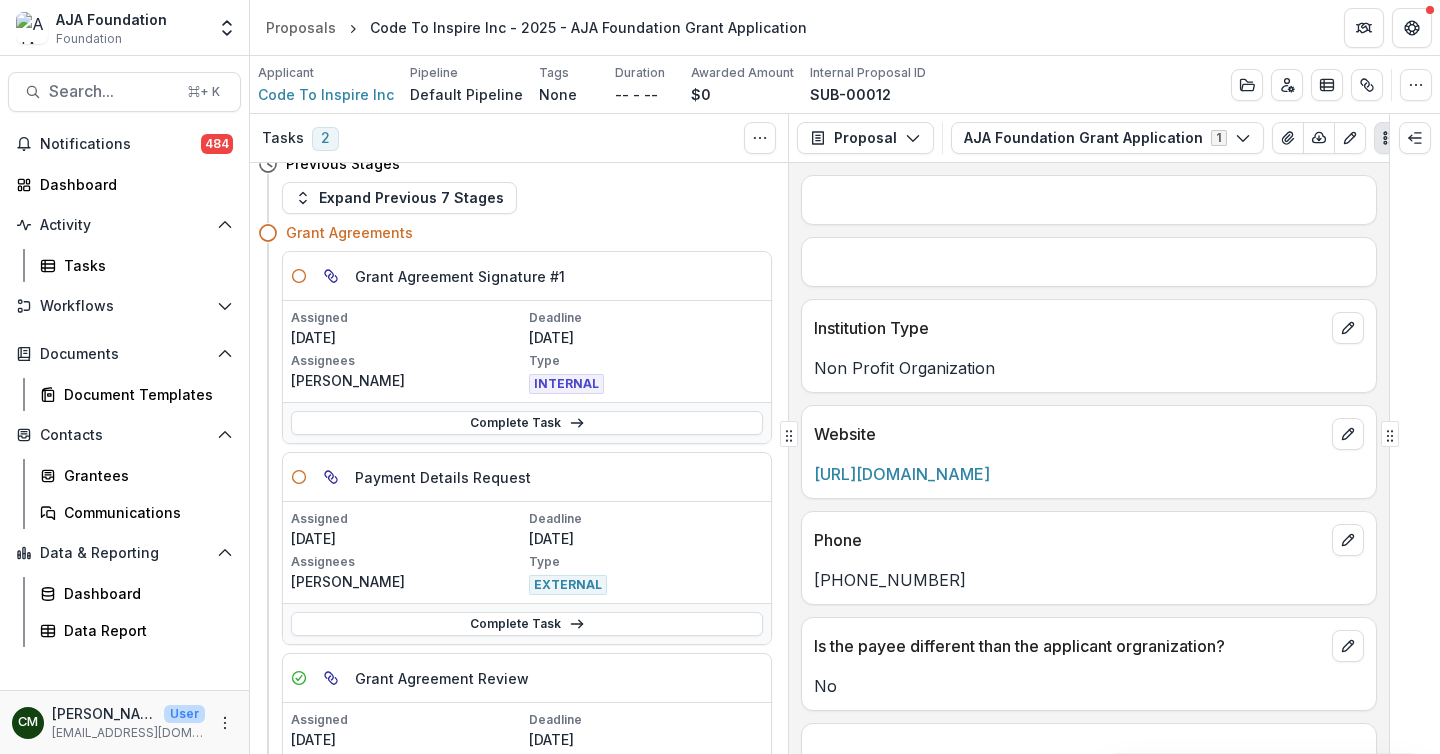 scroll, scrollTop: 17, scrollLeft: 0, axis: vertical 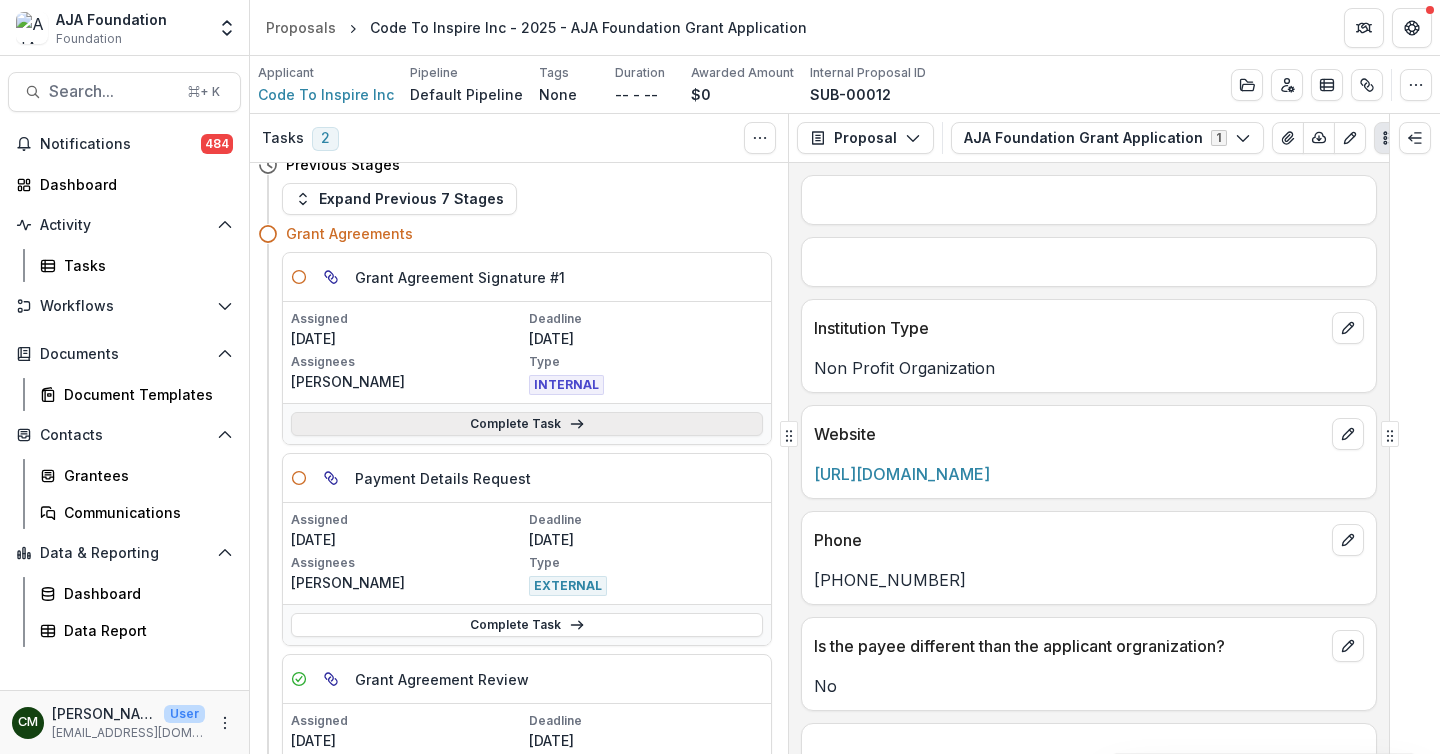 click on "Complete Task" at bounding box center [527, 424] 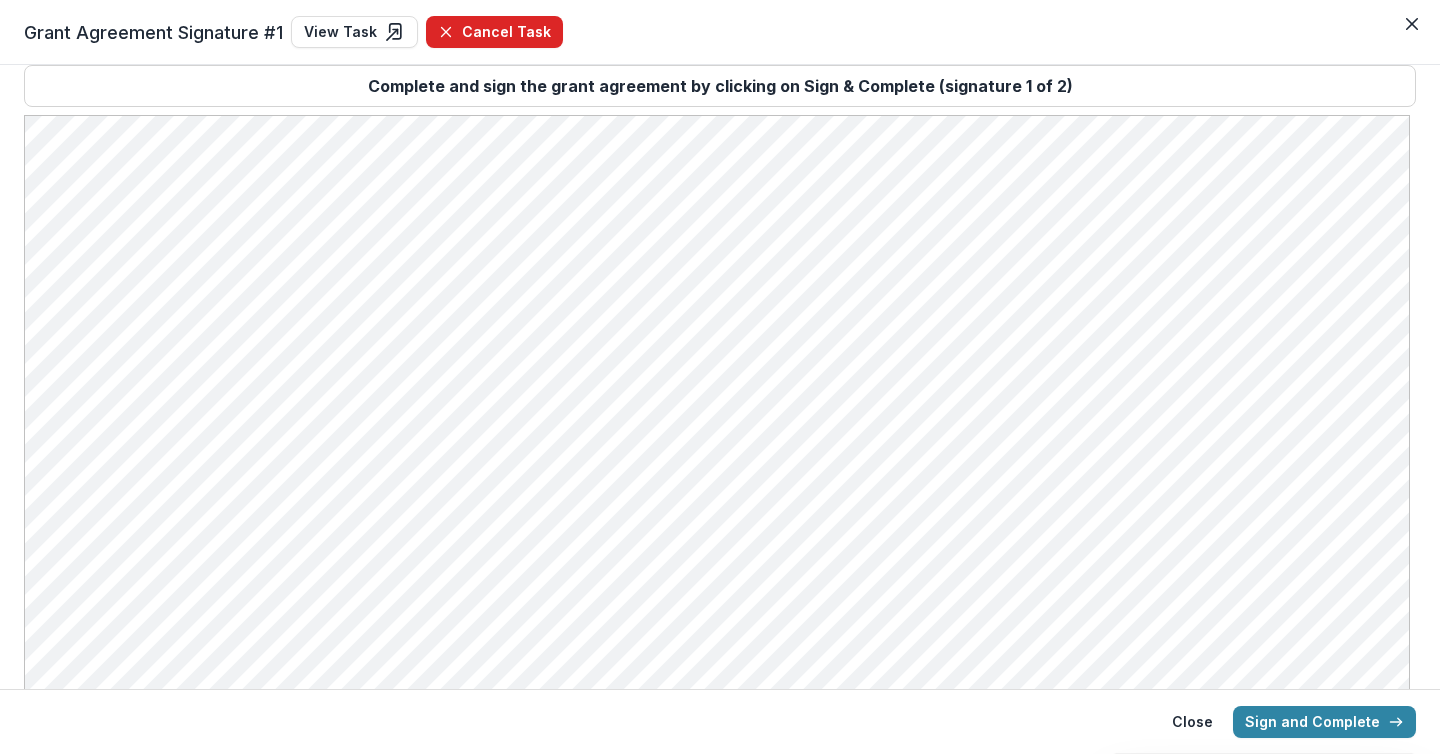 click on "Cancel Task" at bounding box center [494, 32] 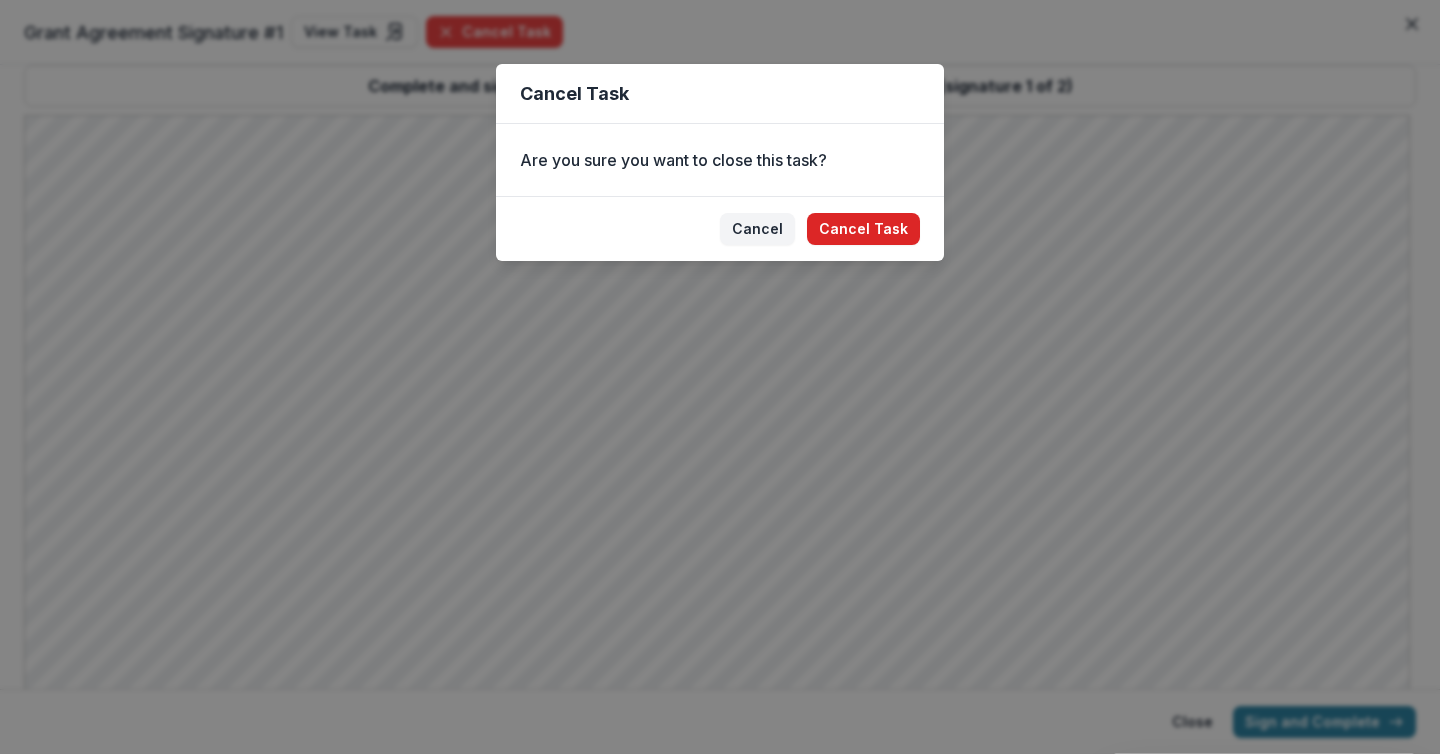 click on "Cancel Task" at bounding box center (863, 229) 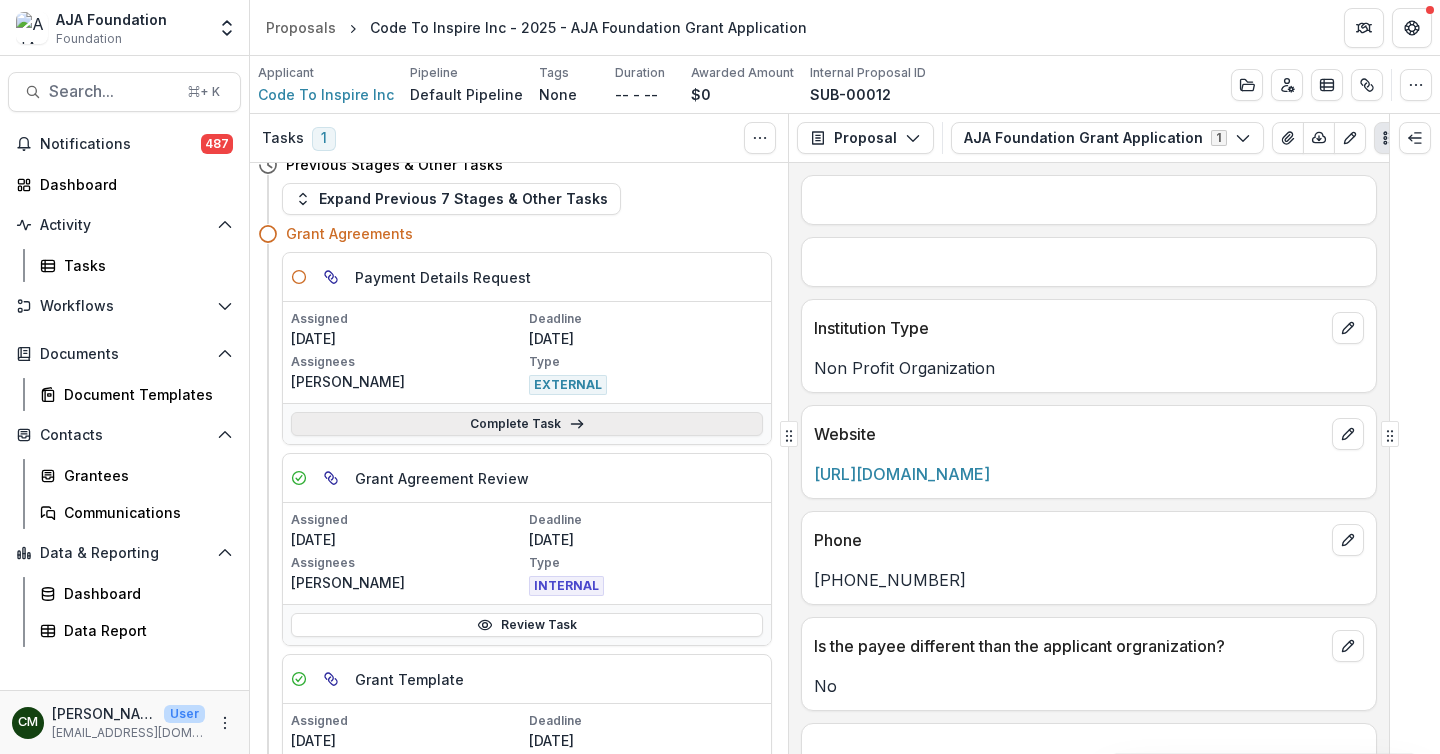 scroll, scrollTop: 0, scrollLeft: 0, axis: both 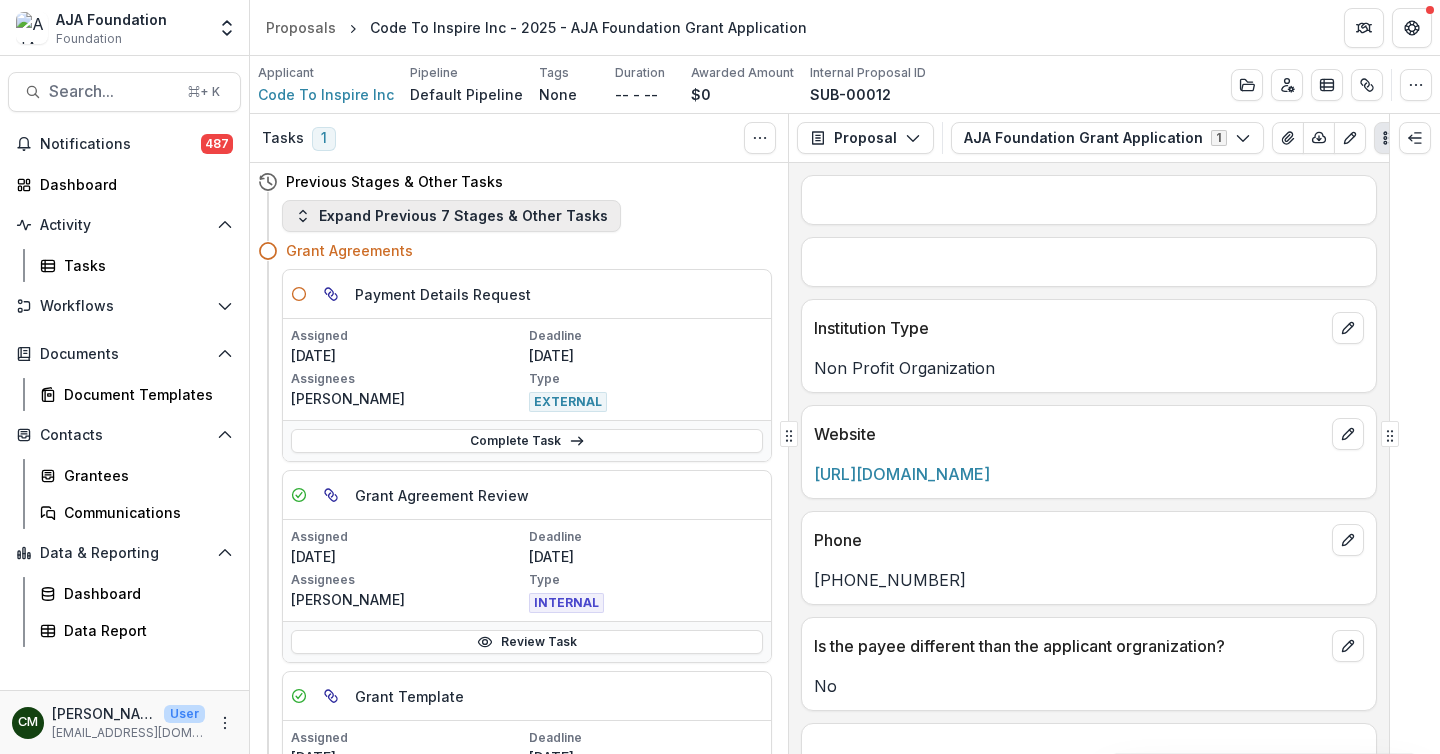 click 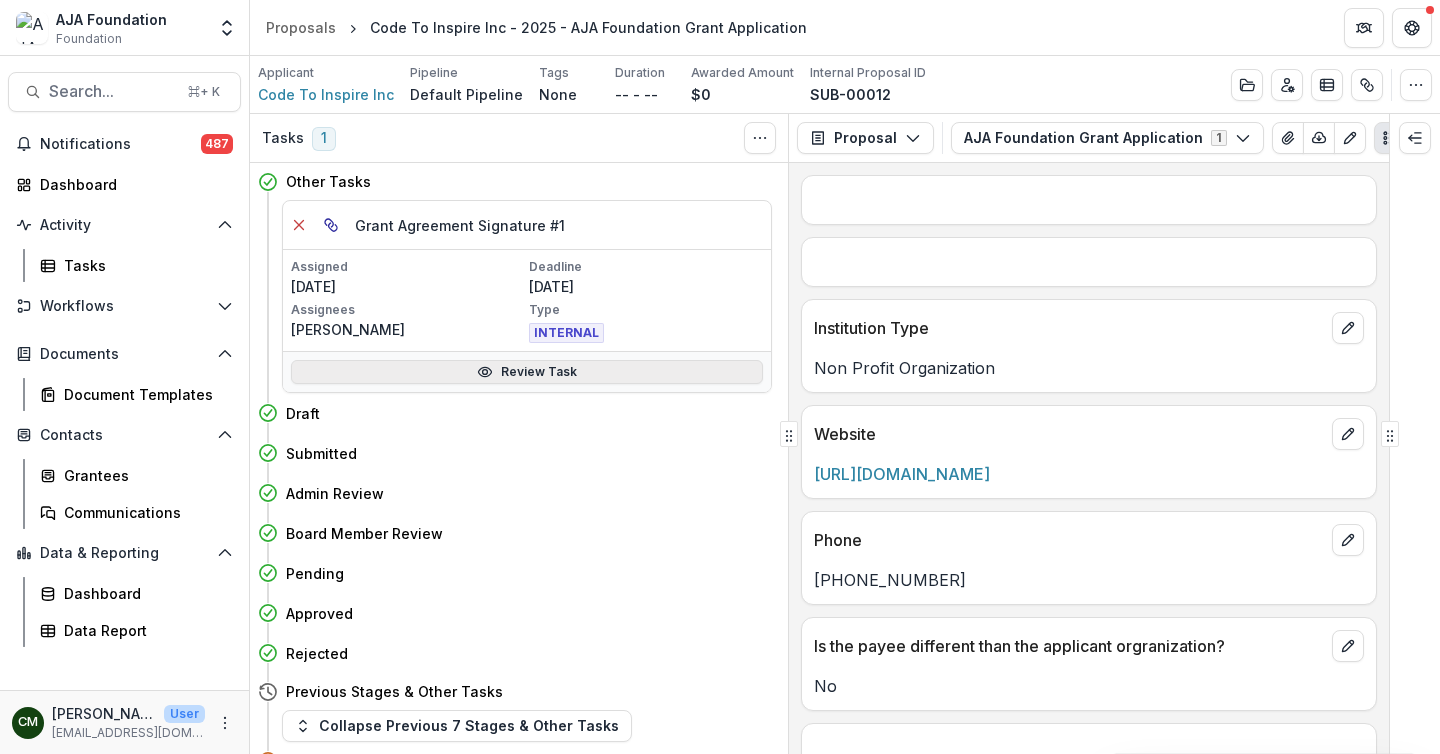 click 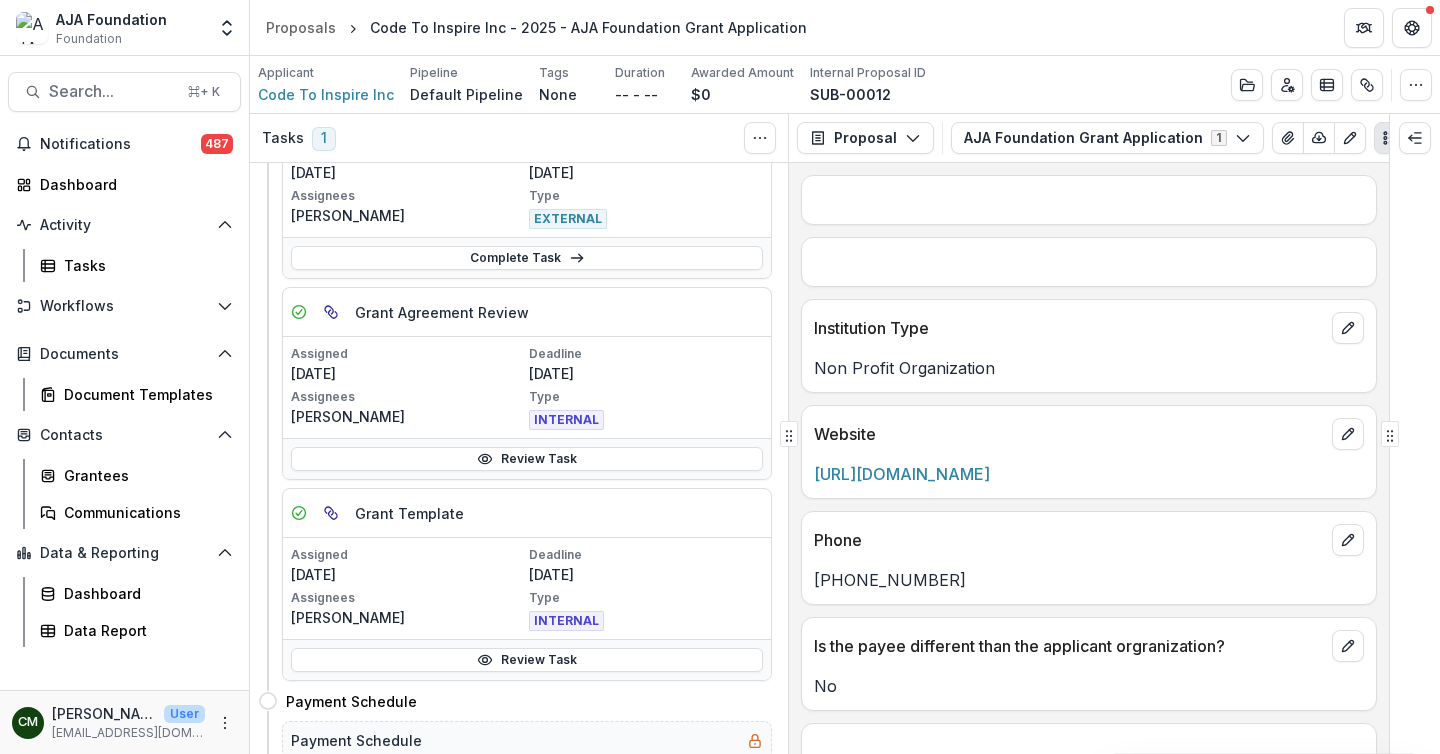 scroll, scrollTop: 691, scrollLeft: 0, axis: vertical 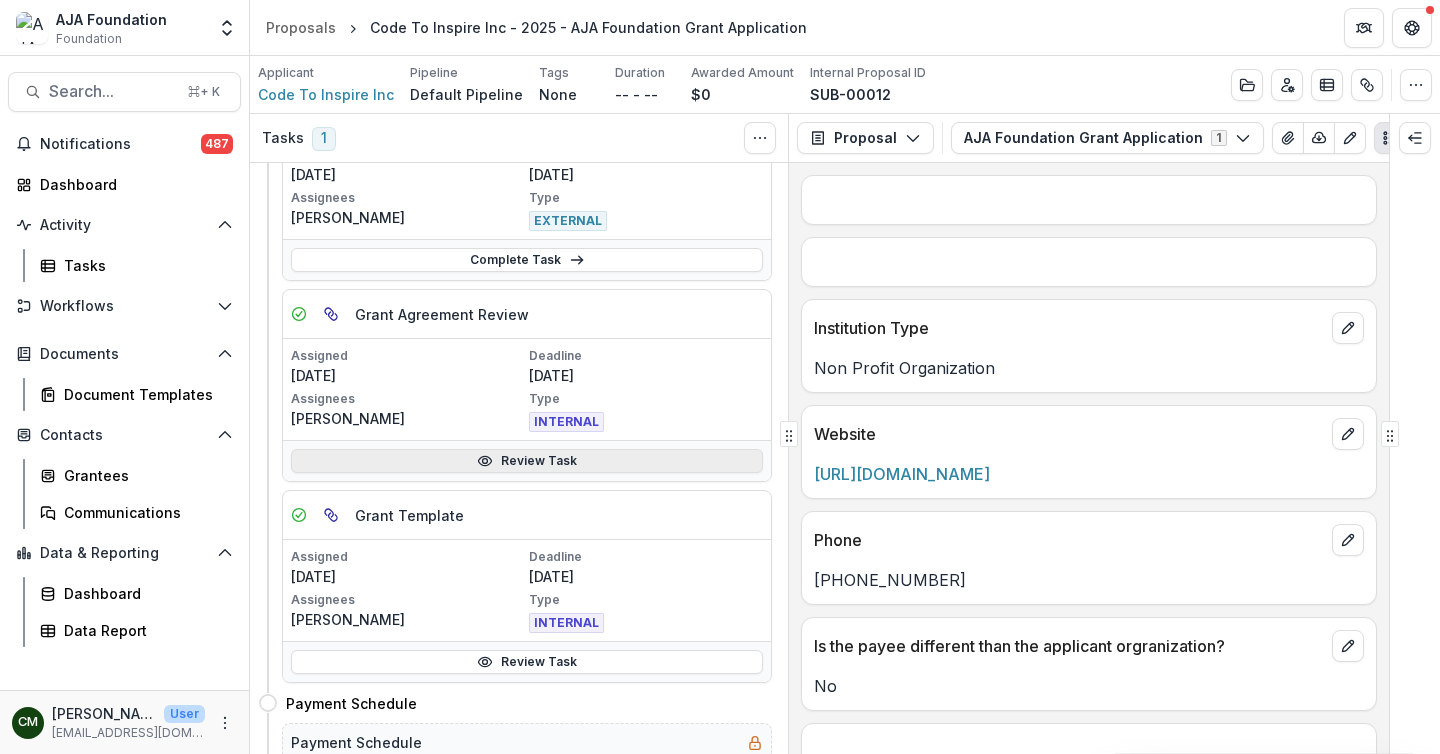 click 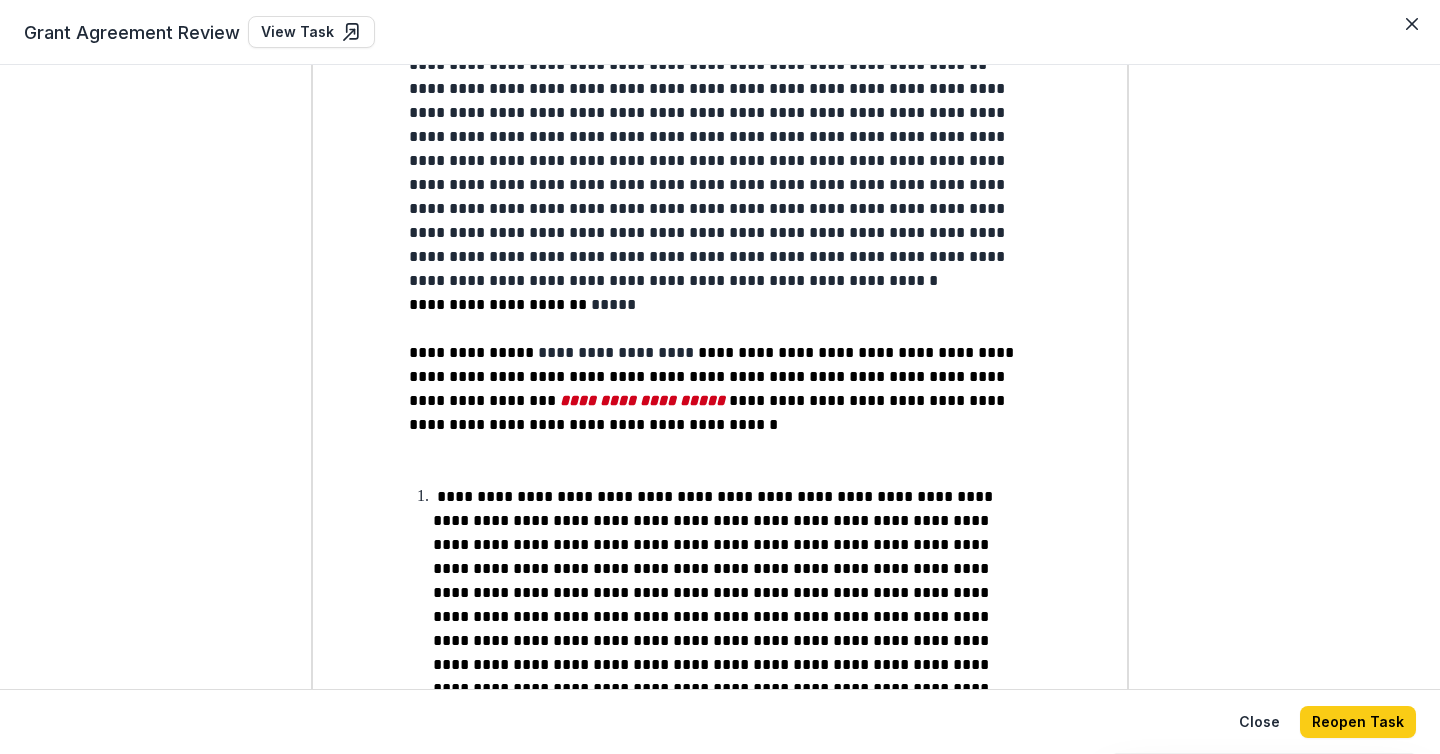 scroll, scrollTop: 789, scrollLeft: 0, axis: vertical 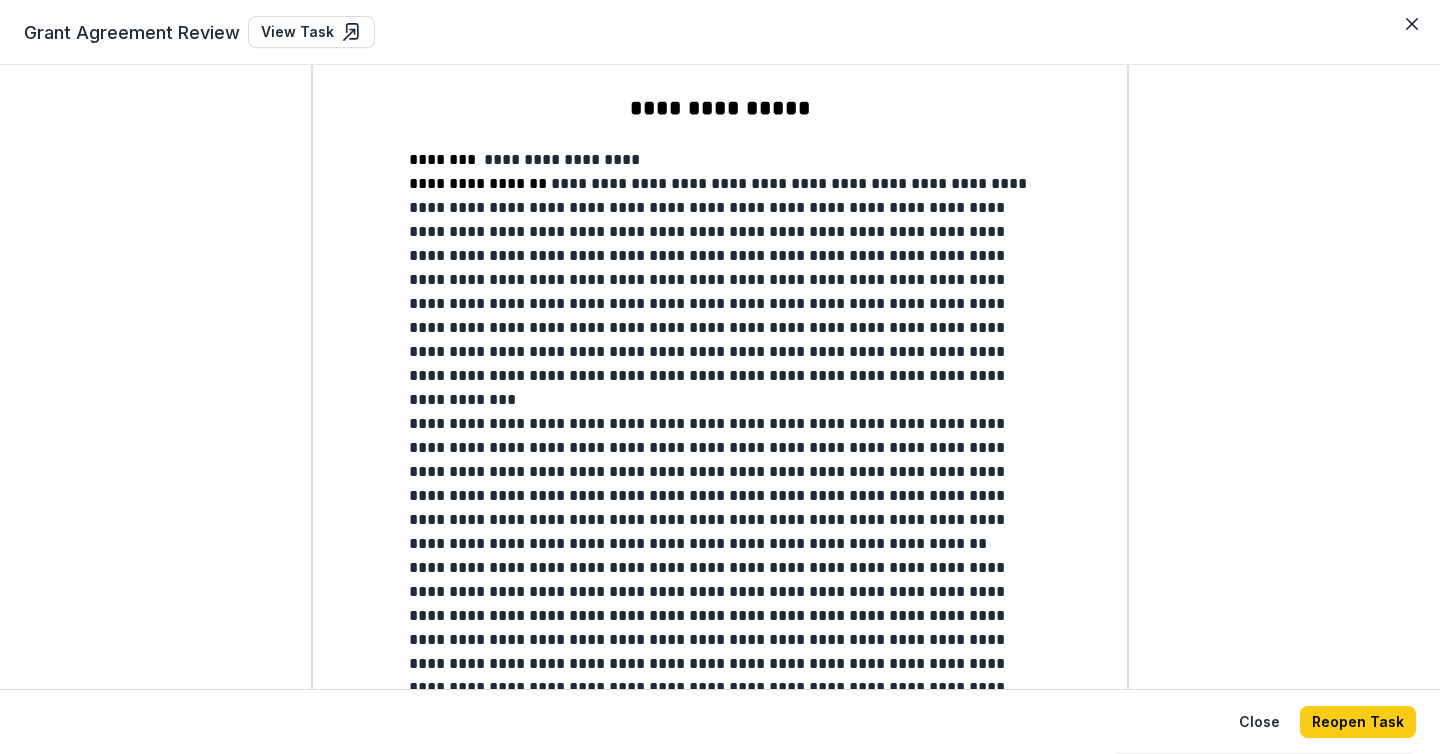 click on "**********" at bounding box center (720, 1440) 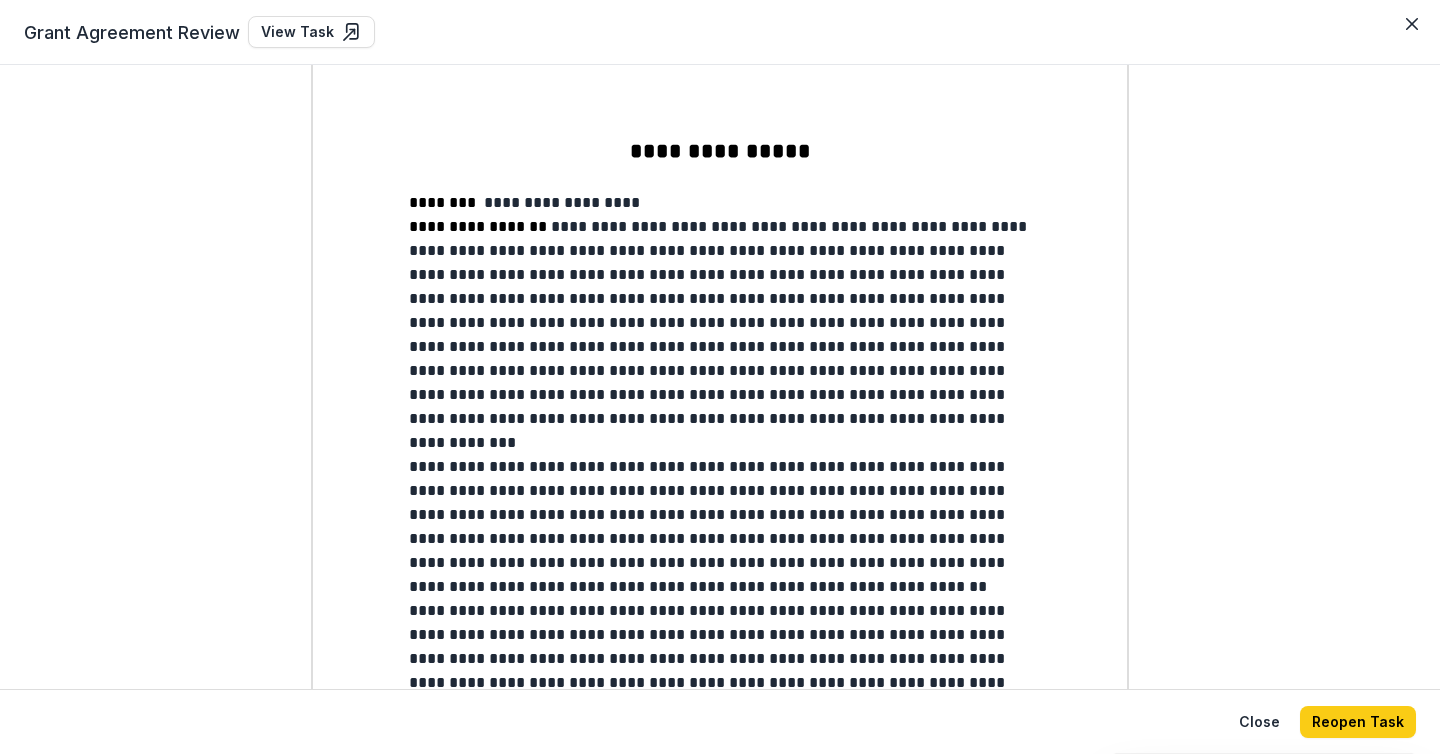 scroll, scrollTop: 250, scrollLeft: 0, axis: vertical 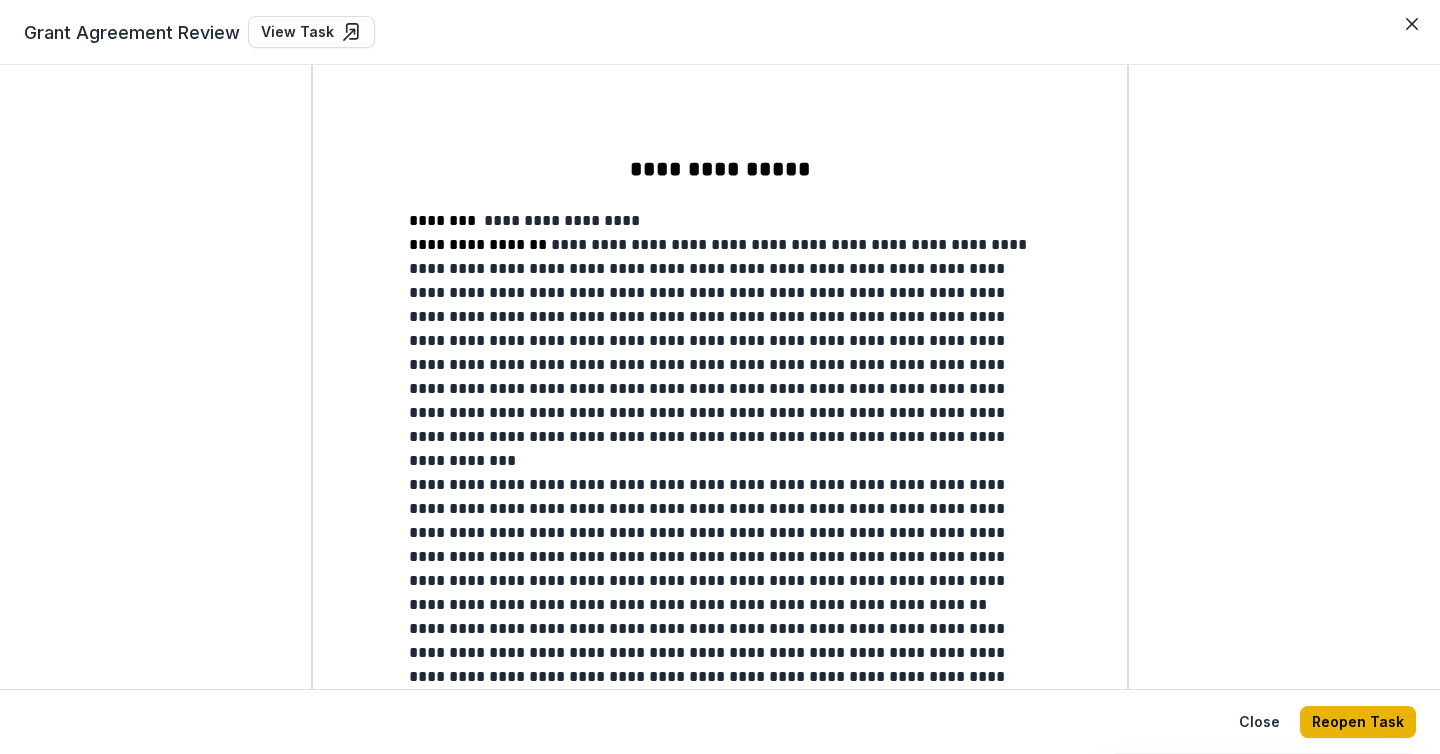 click on "Reopen Task" at bounding box center (1358, 722) 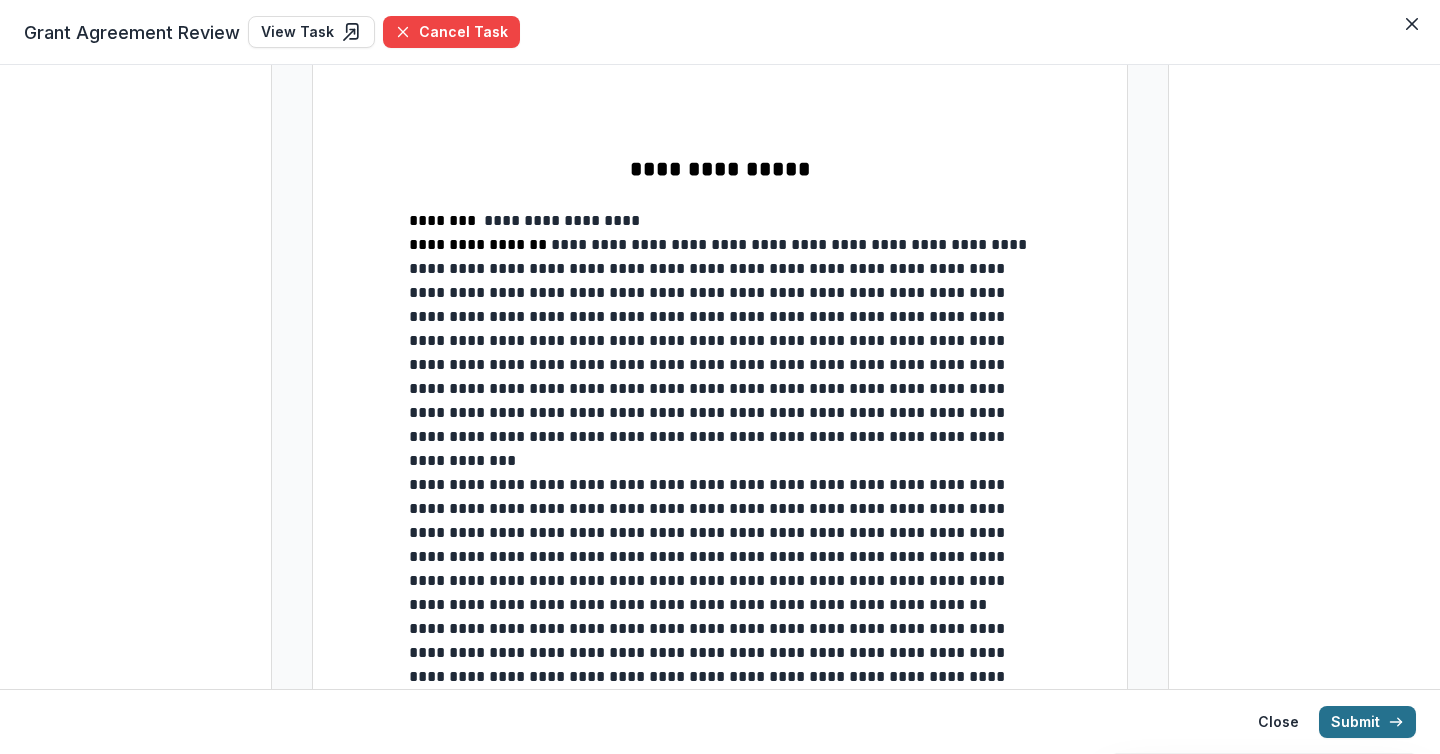 scroll, scrollTop: 490, scrollLeft: 0, axis: vertical 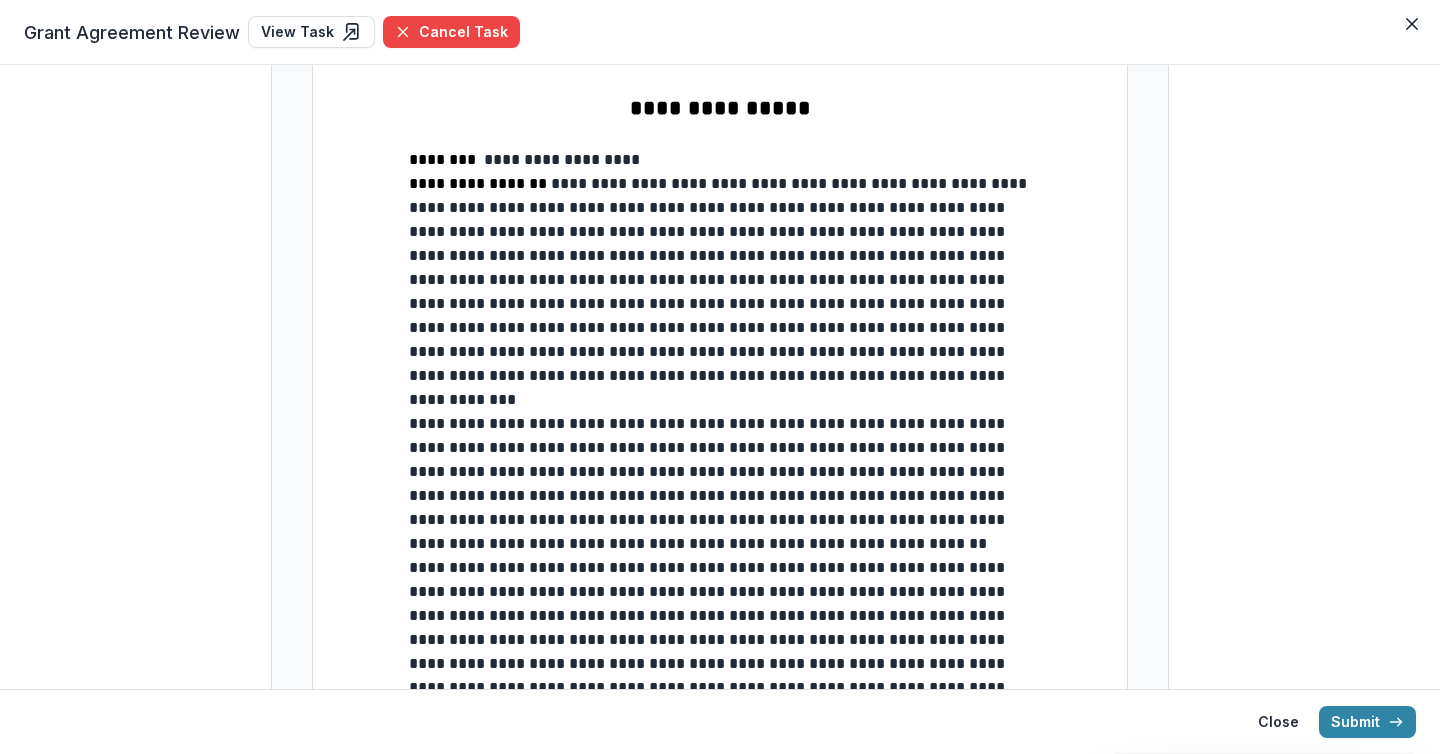 click on "**********" at bounding box center [720, 1440] 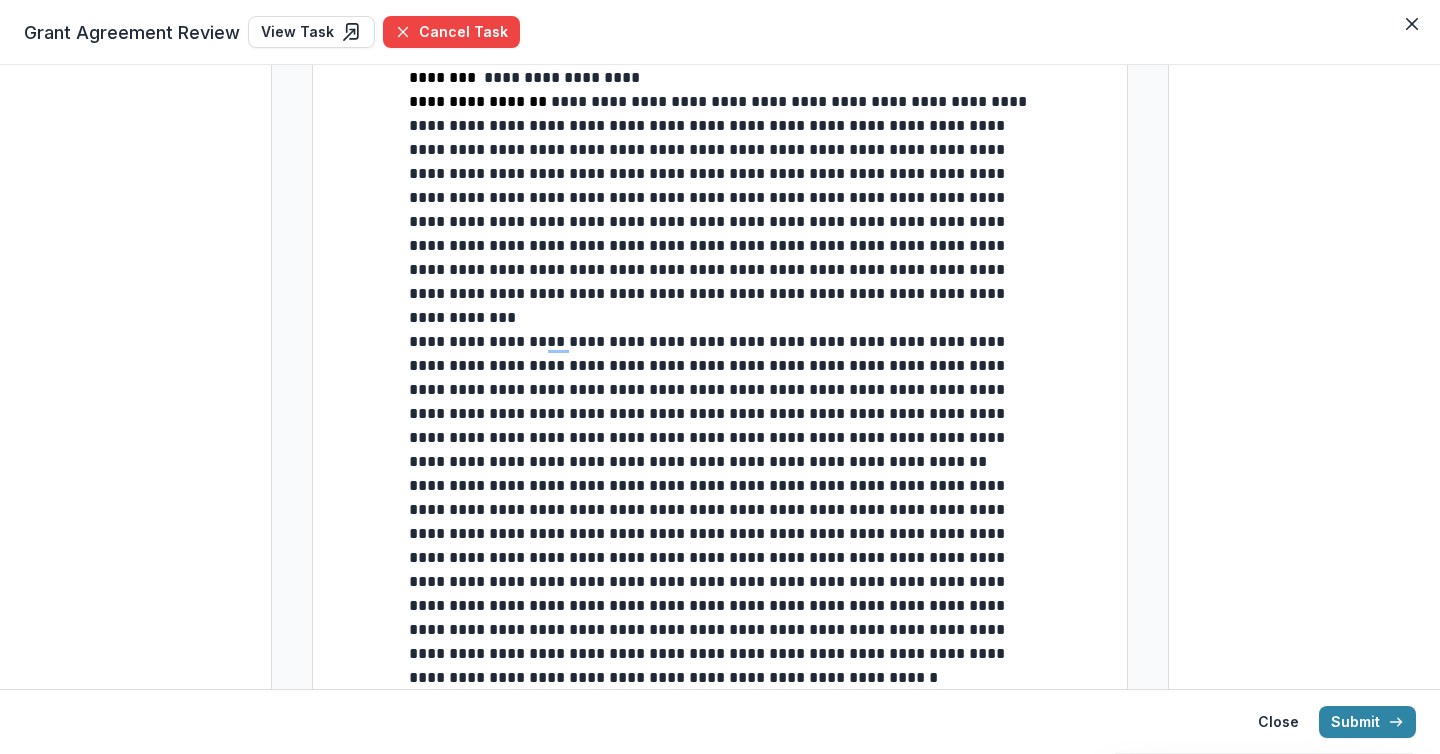 scroll, scrollTop: 431, scrollLeft: 0, axis: vertical 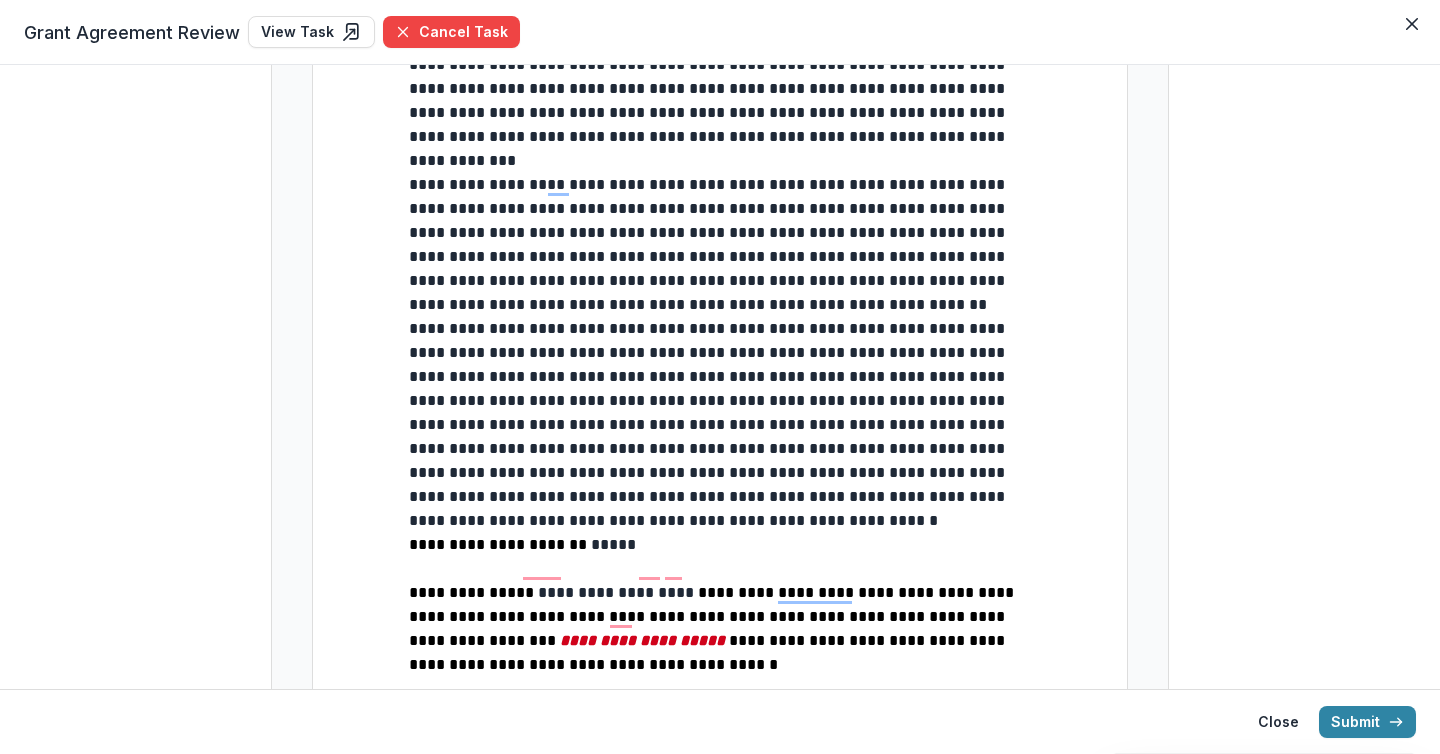 click on "*****" at bounding box center (615, 544) 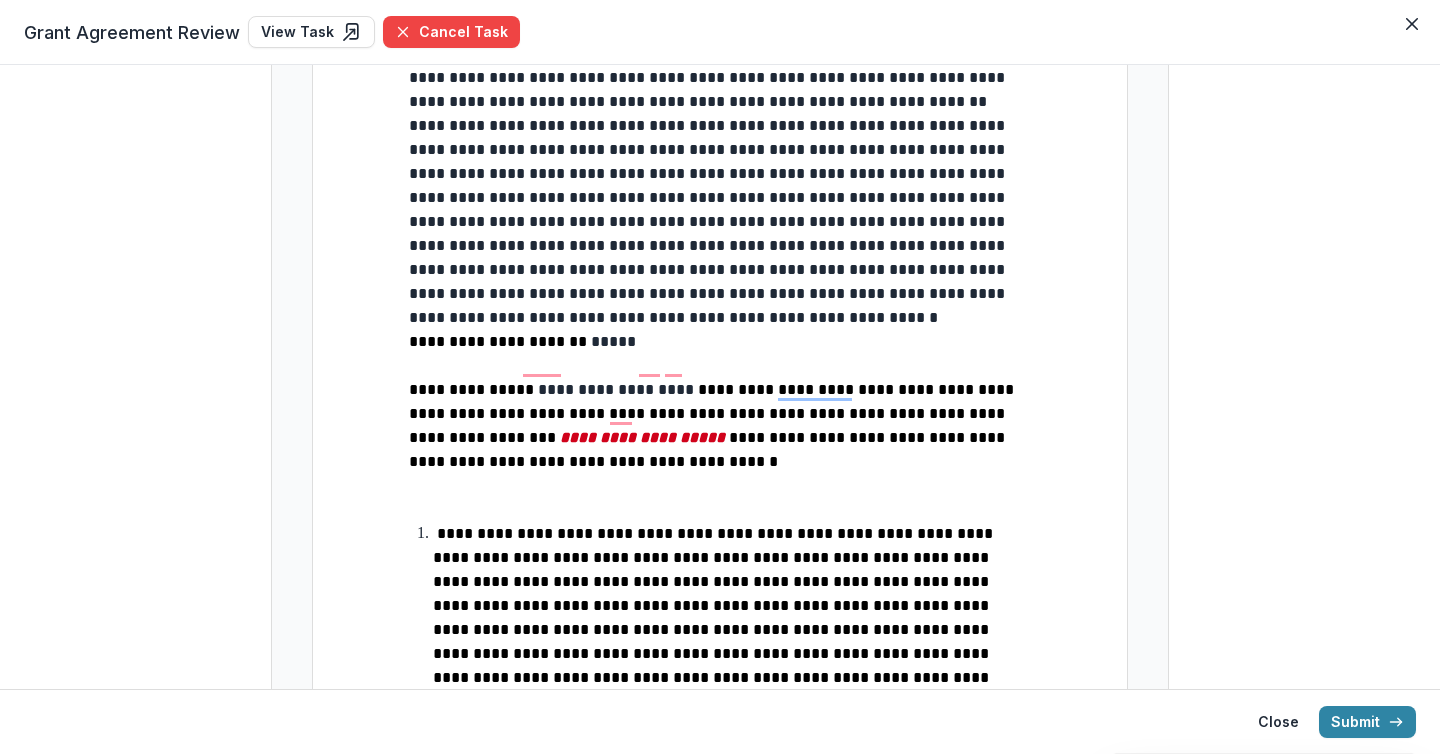 click on "**********" at bounding box center (642, 437) 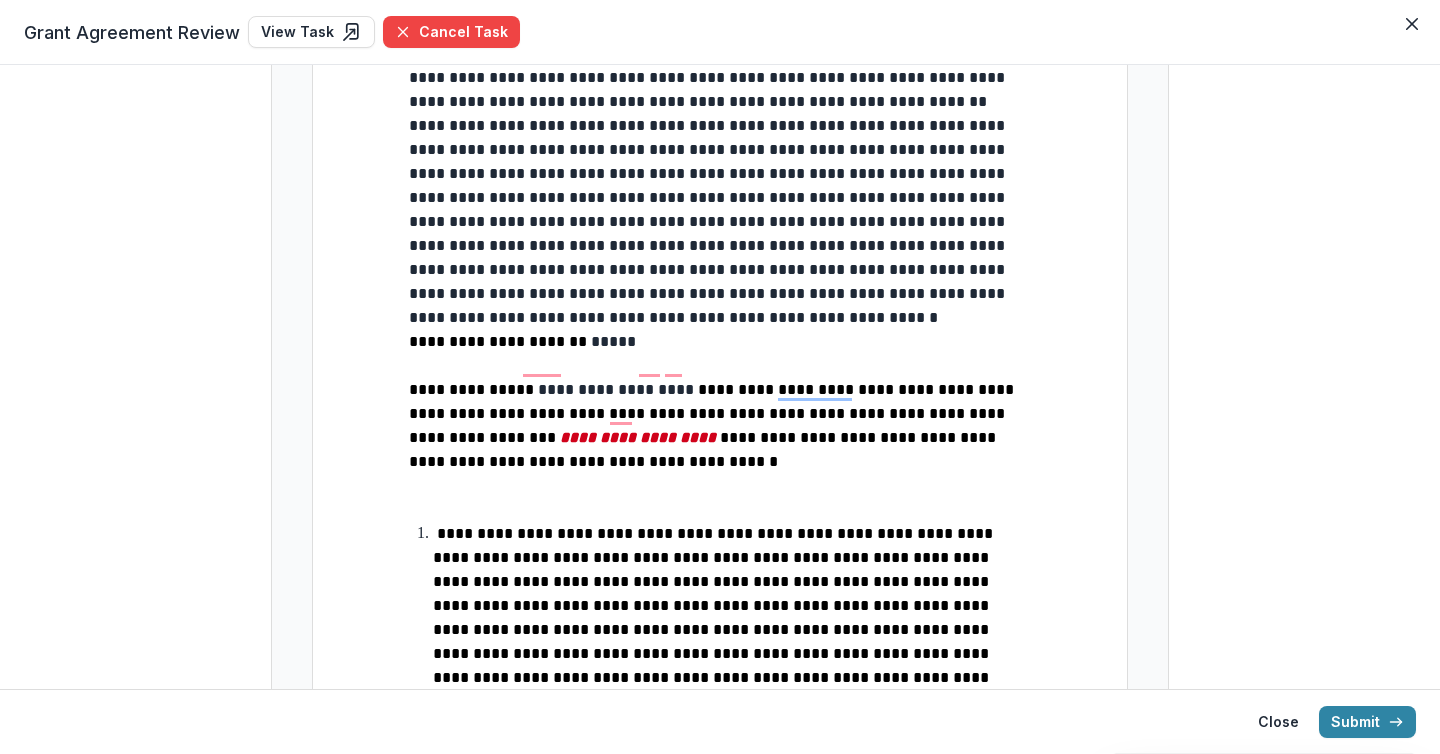 type 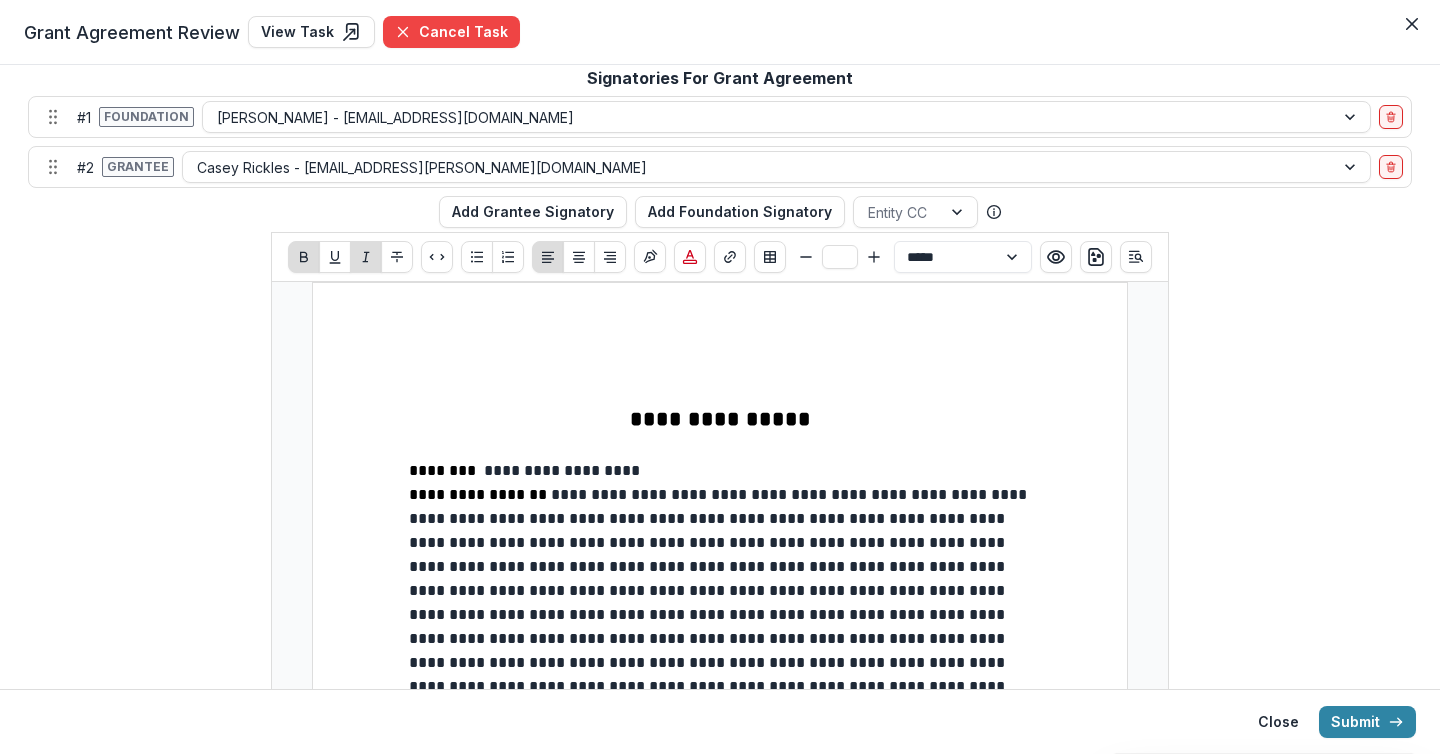 click 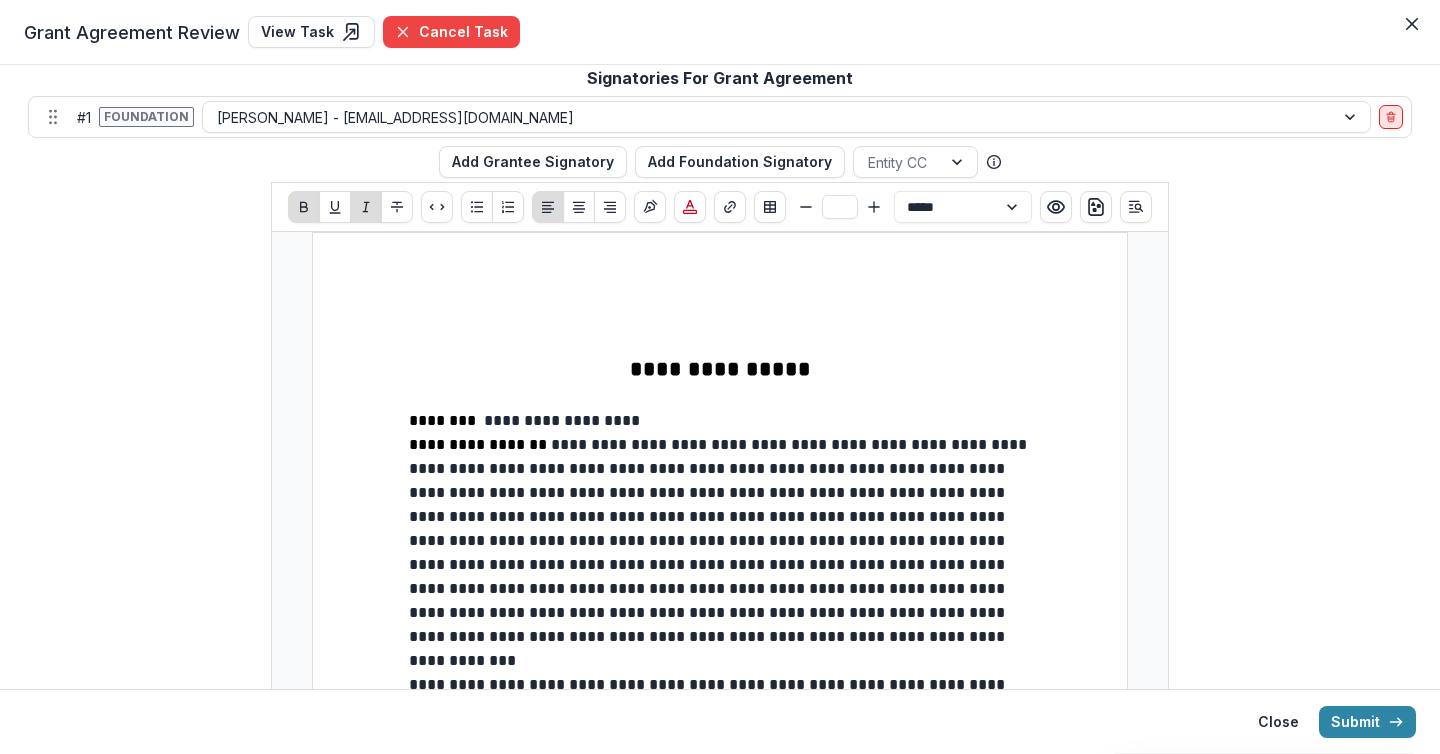 click 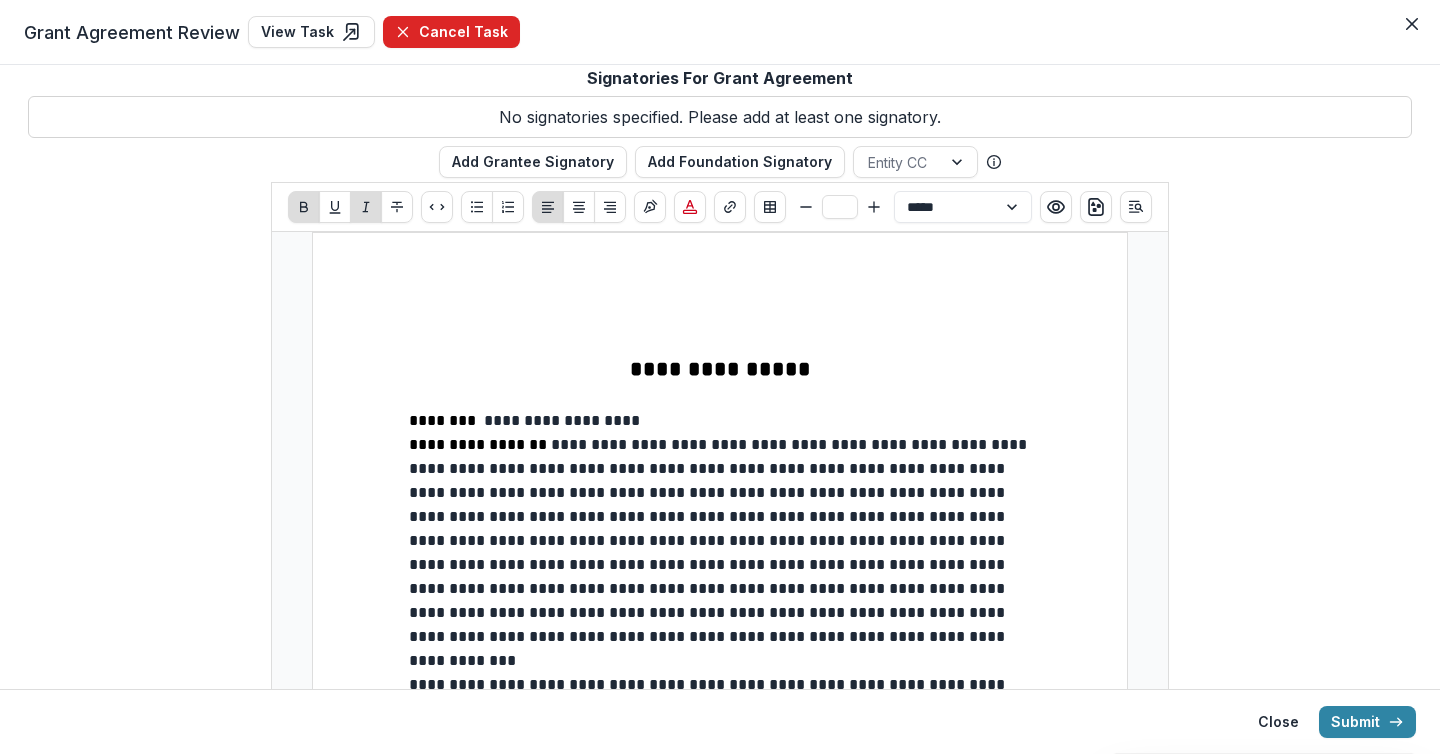 click on "Cancel Task" at bounding box center [451, 32] 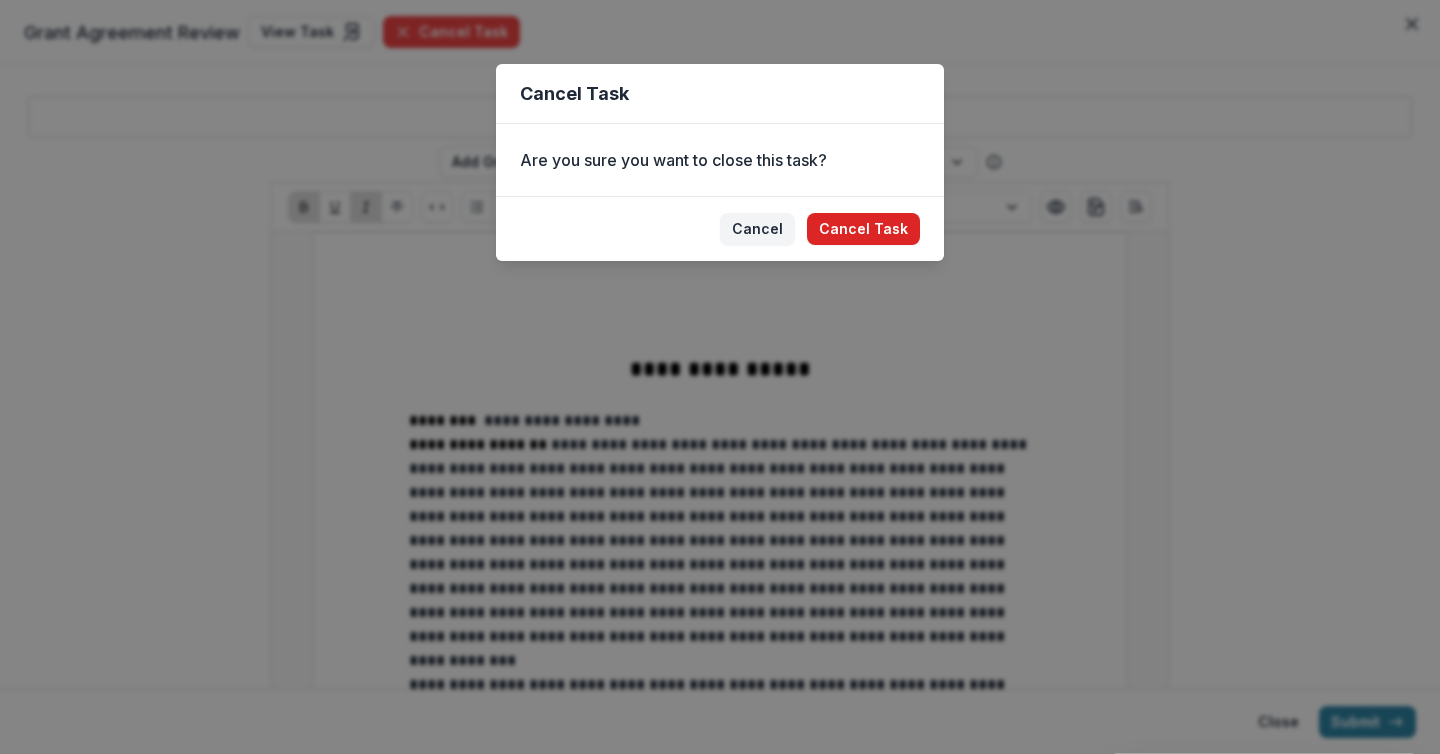 click on "Cancel Task" at bounding box center (863, 229) 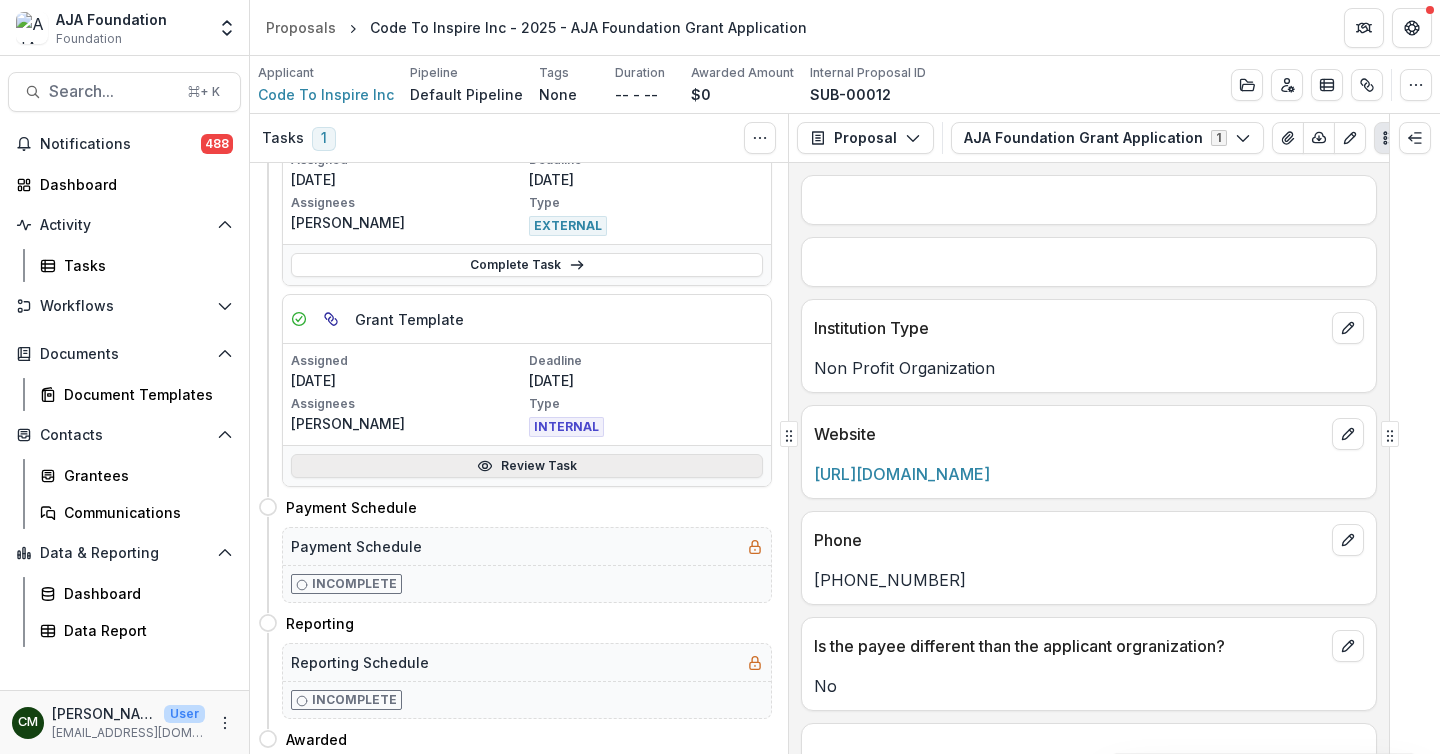 click 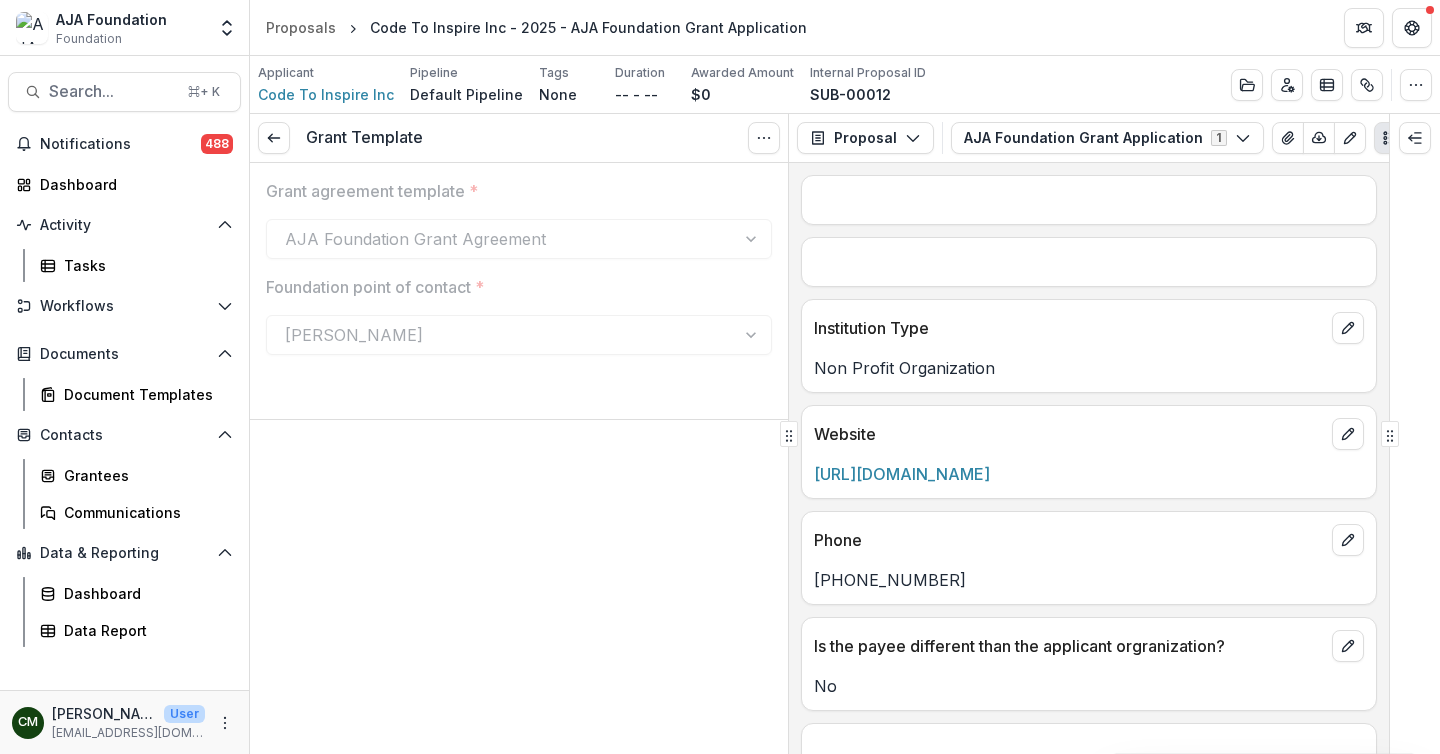 click on "AJA Foundation Grant Agreement" at bounding box center [519, 239] 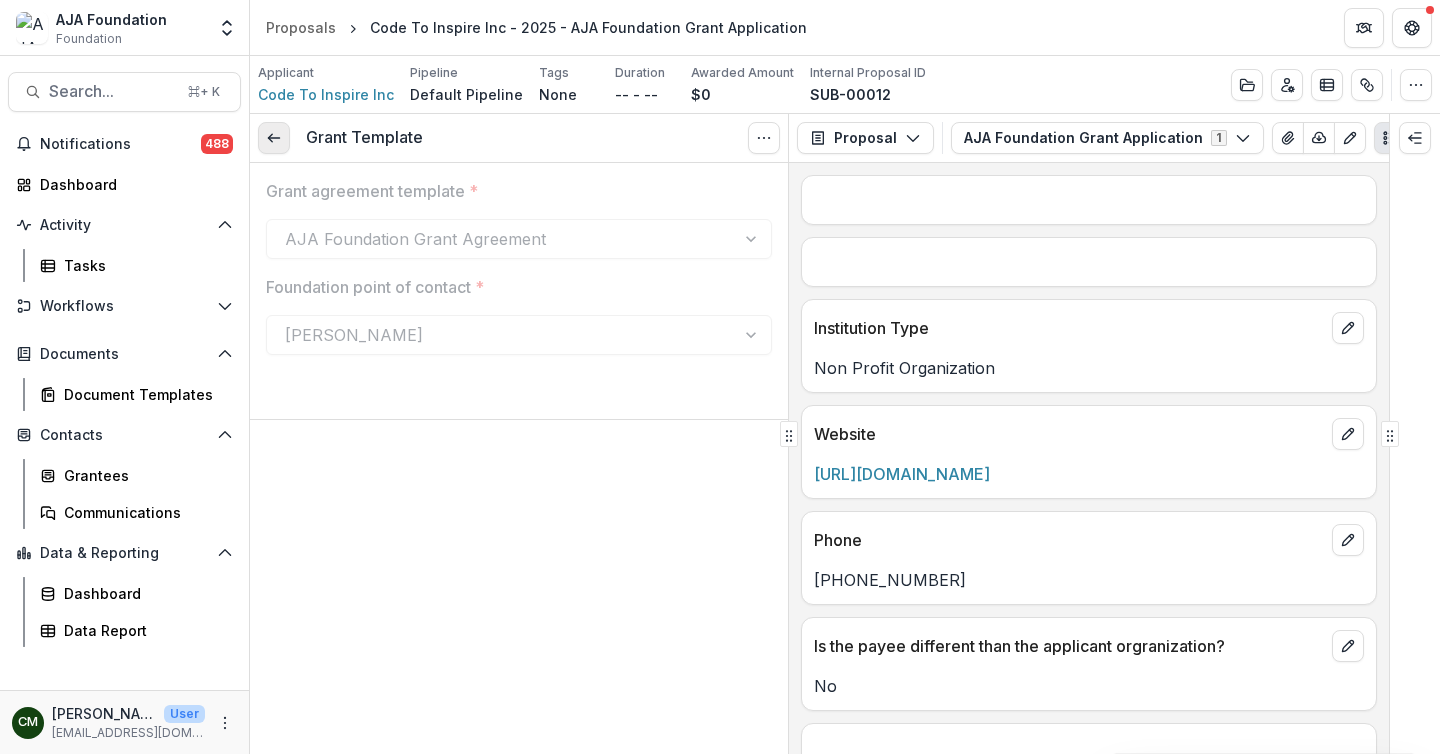 click 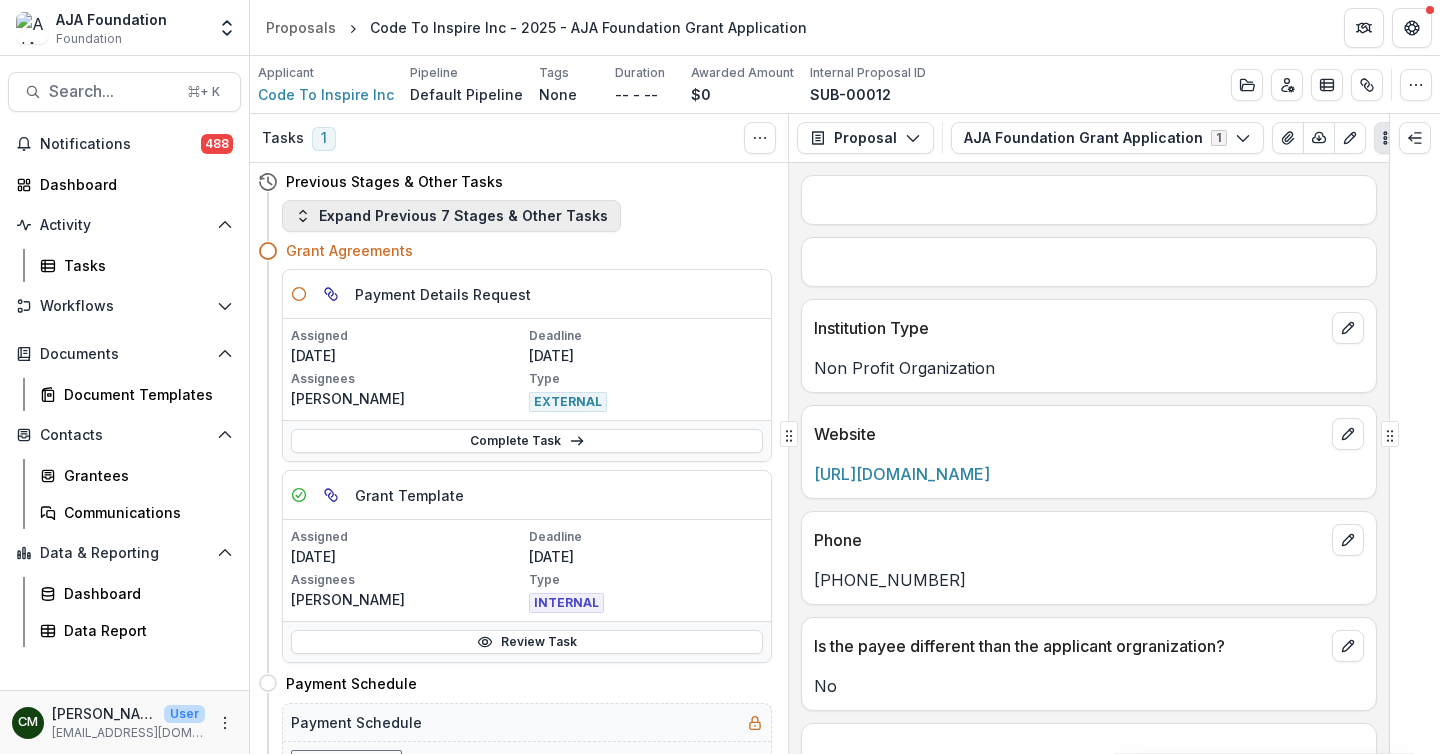 click 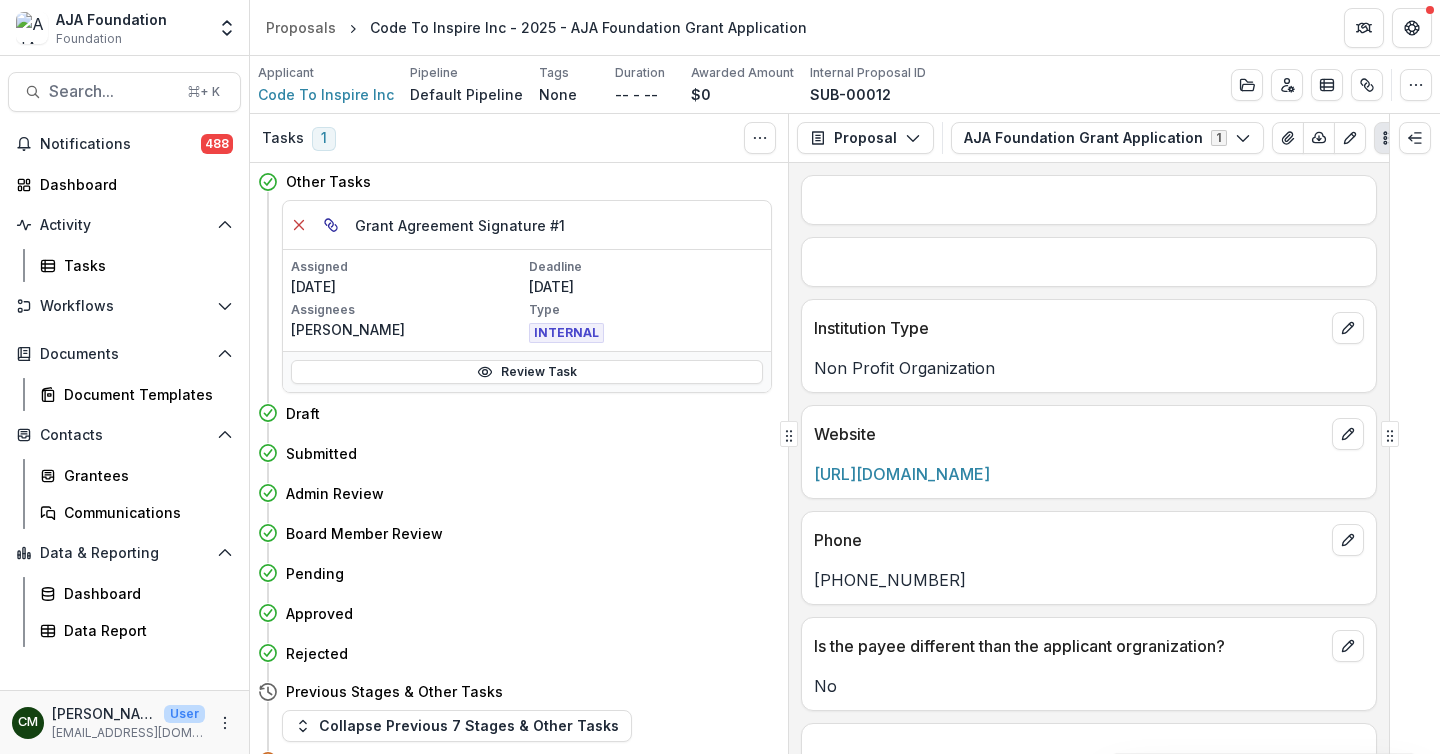 click 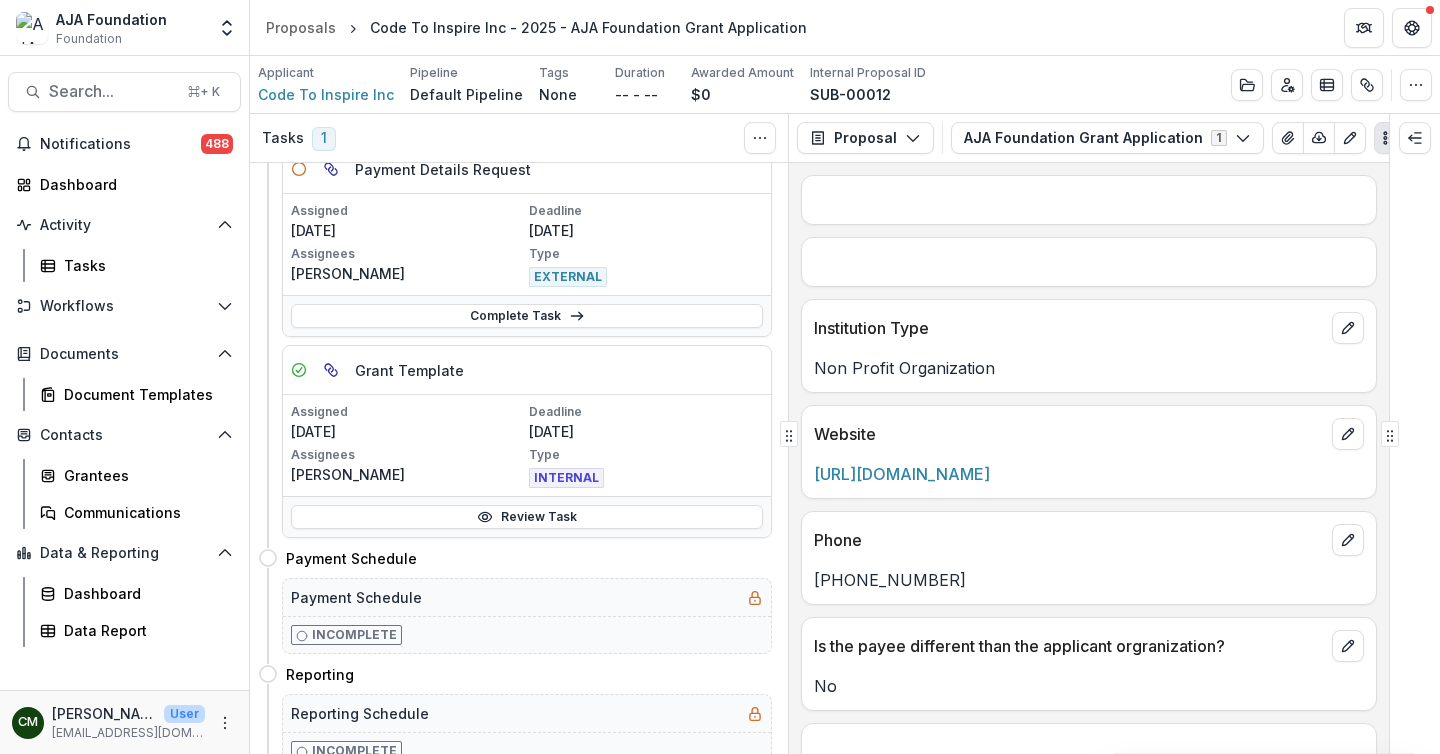 scroll, scrollTop: 643, scrollLeft: 0, axis: vertical 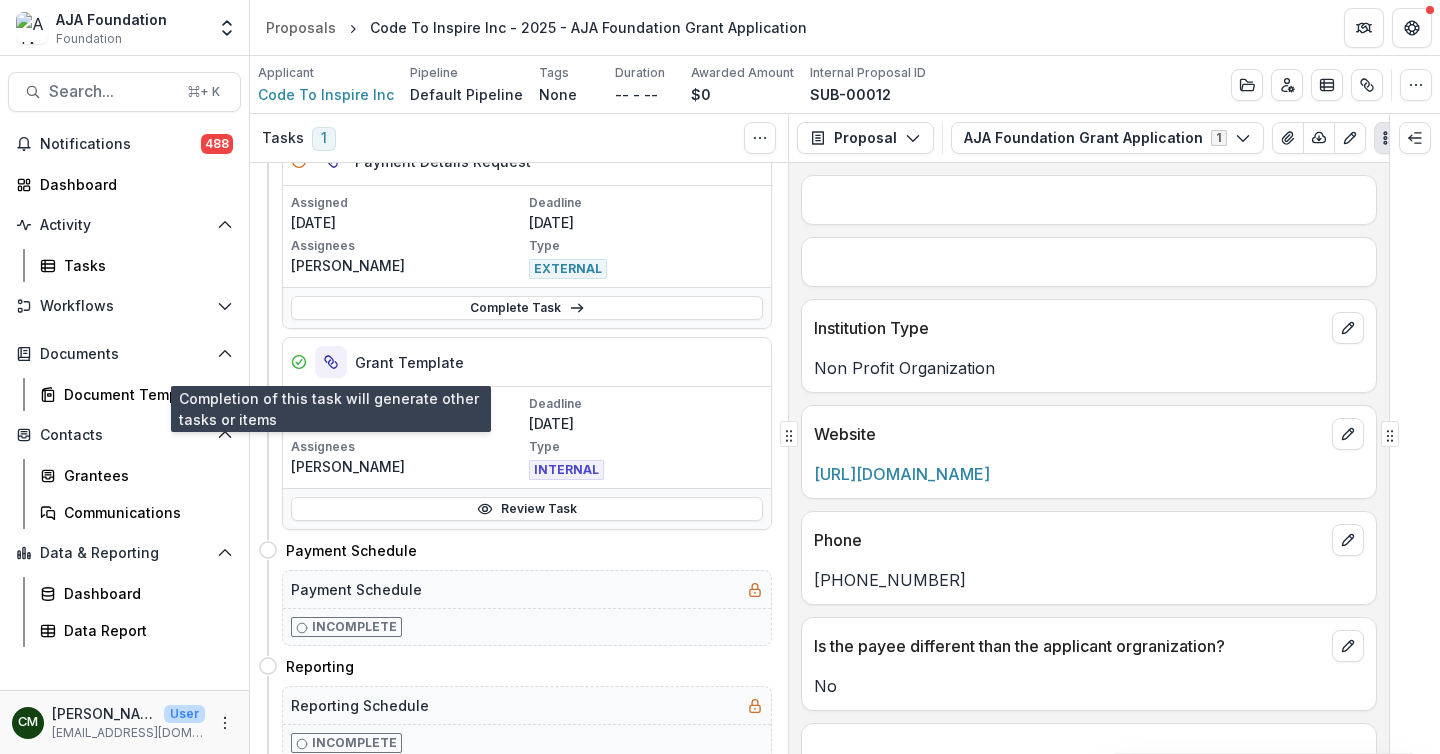 click 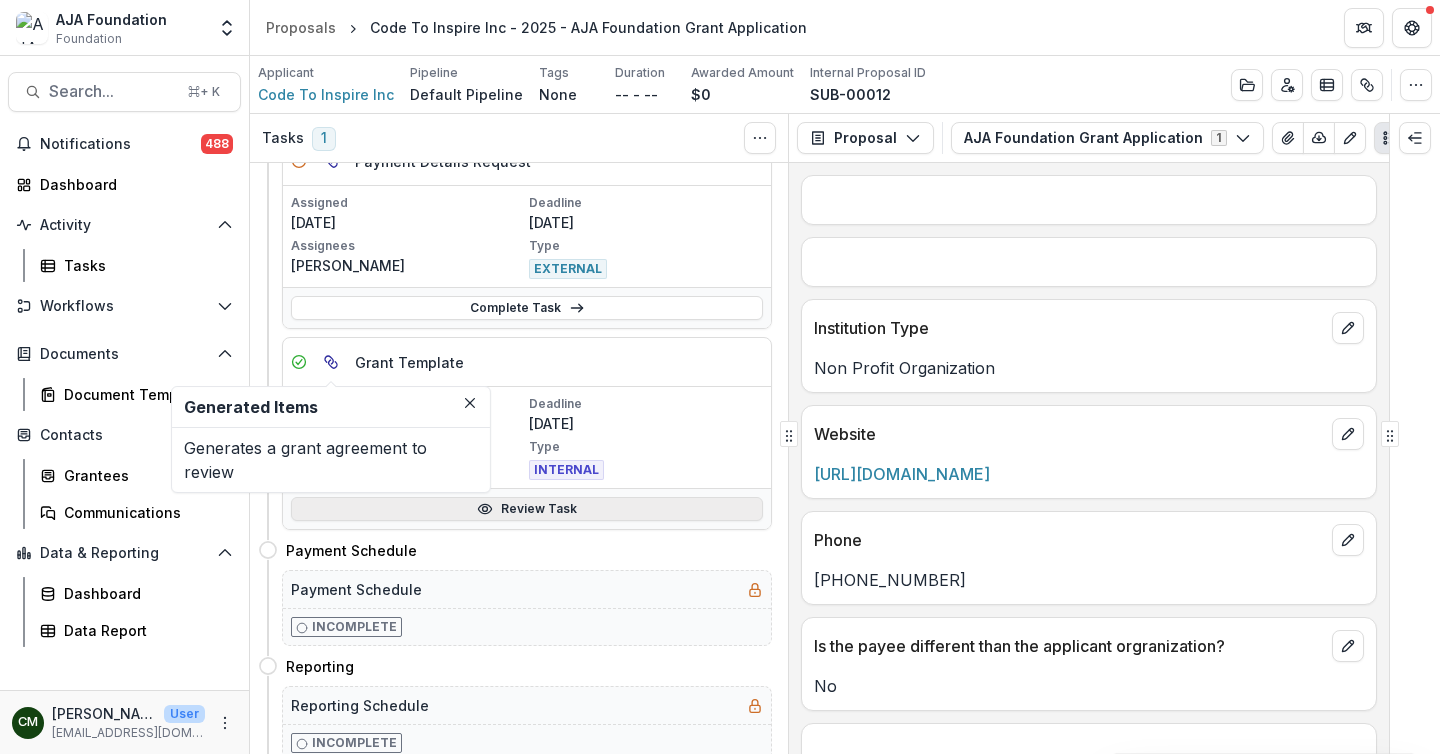 click on "Review Task" at bounding box center (527, 509) 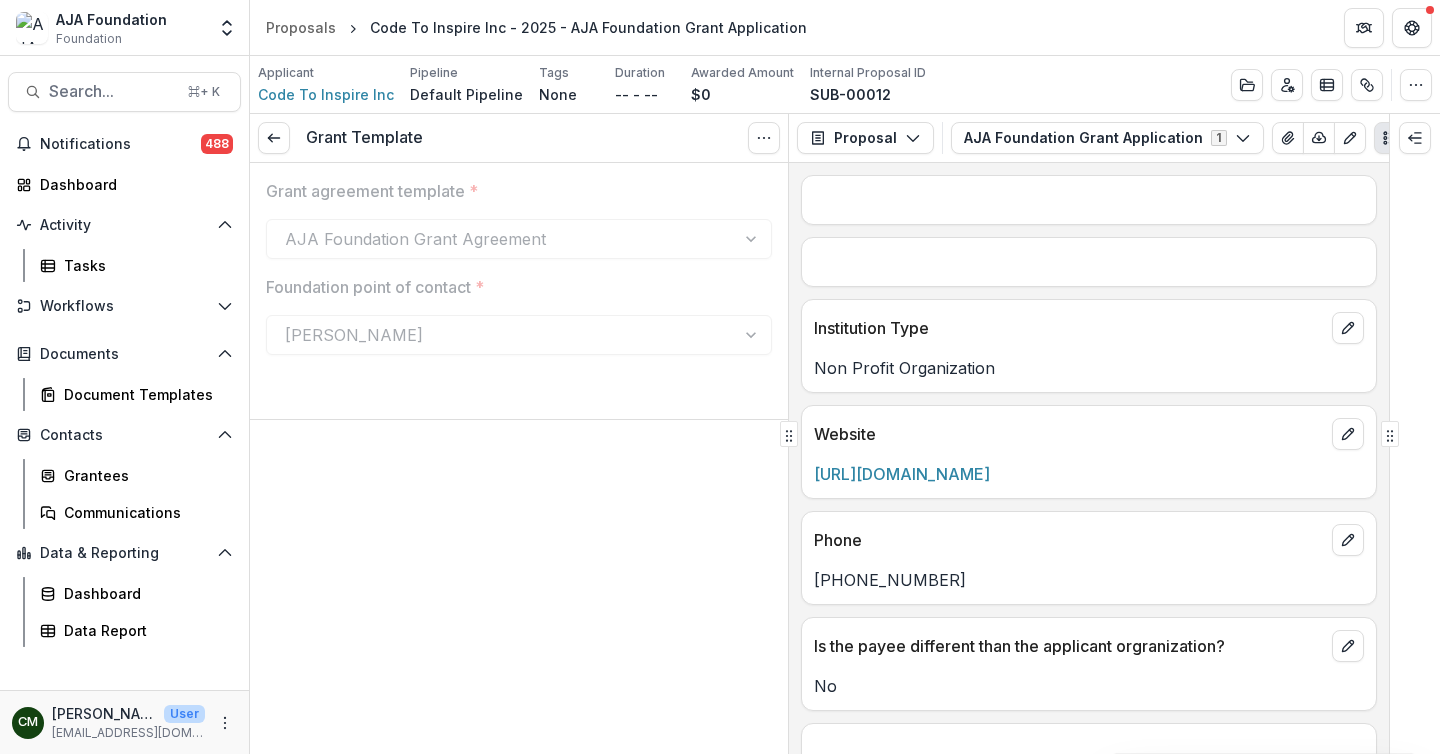 click on "AJA Foundation Grant Agreement" at bounding box center (519, 239) 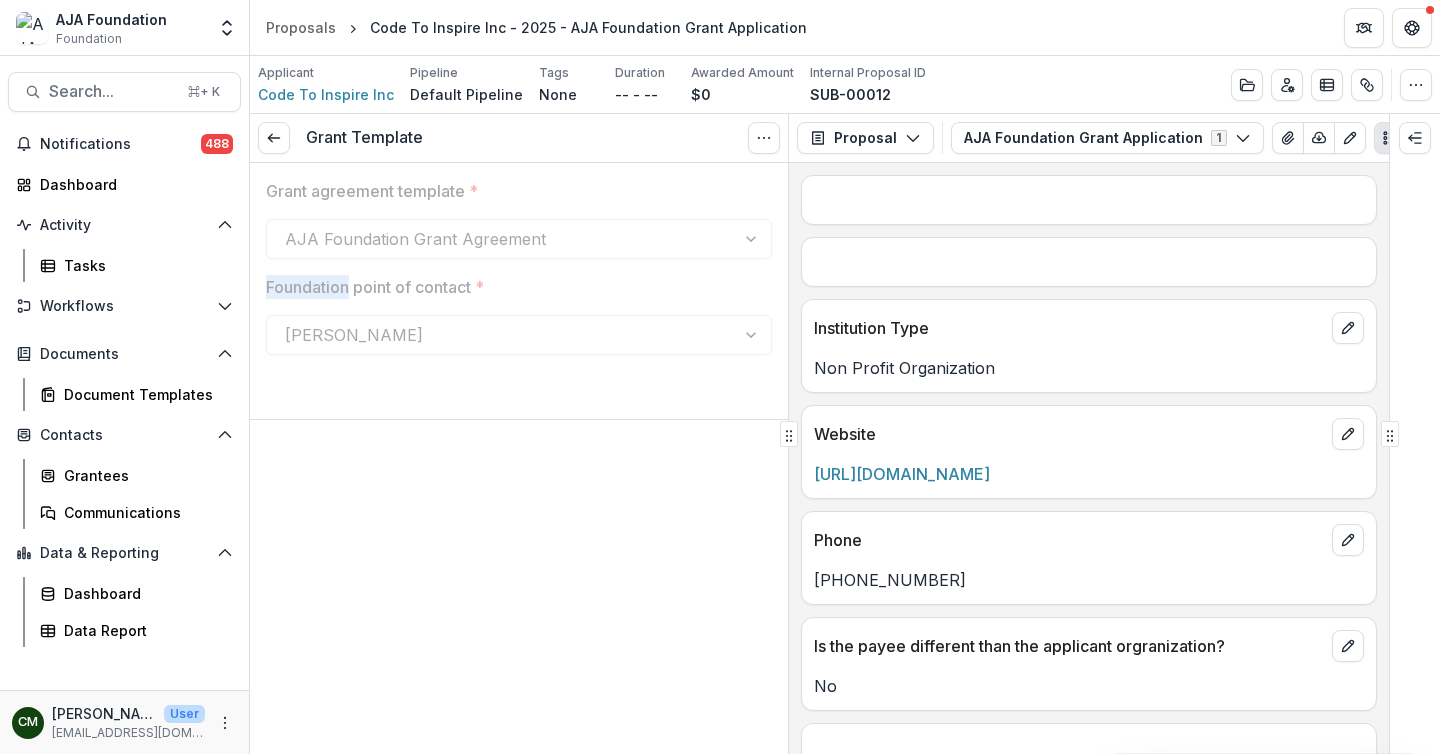 click on "AJA Foundation Grant Agreement" at bounding box center [519, 239] 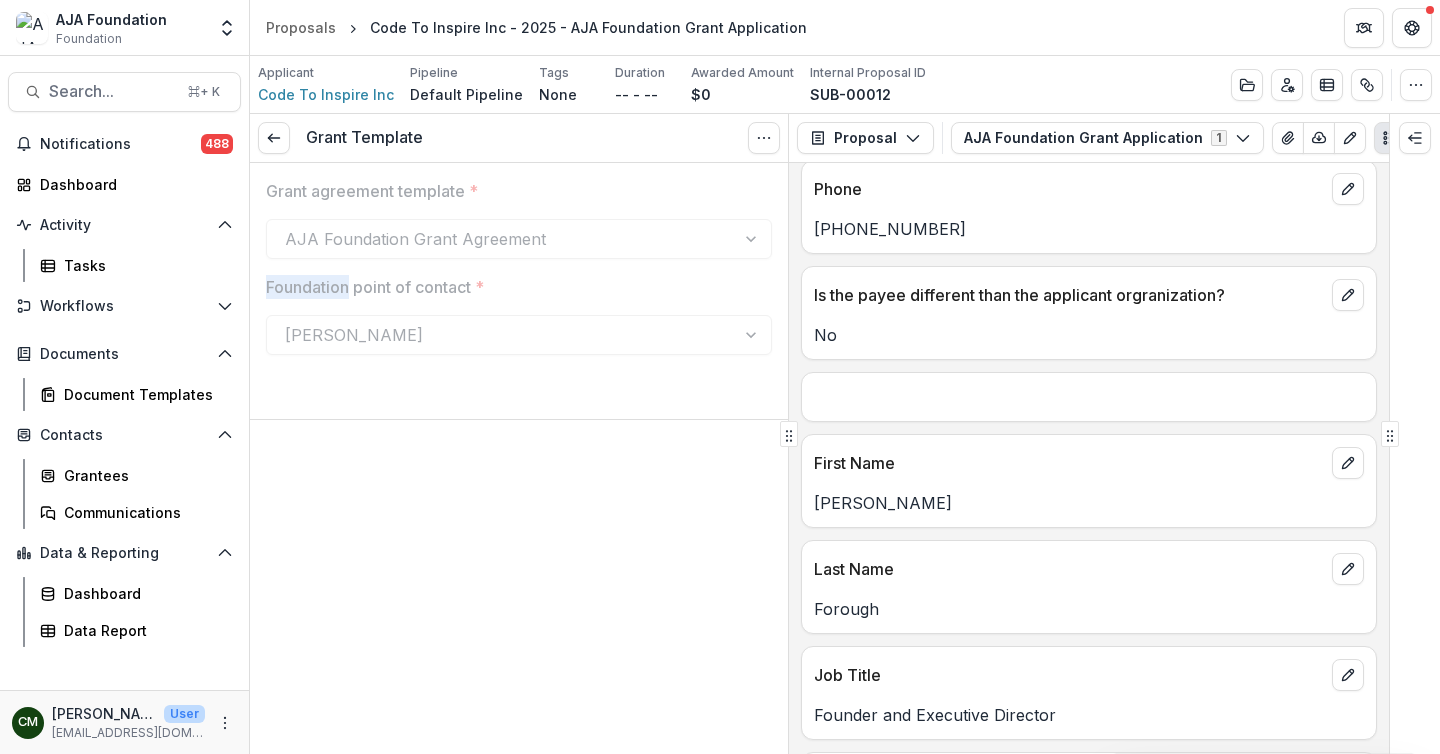 scroll, scrollTop: 0, scrollLeft: 0, axis: both 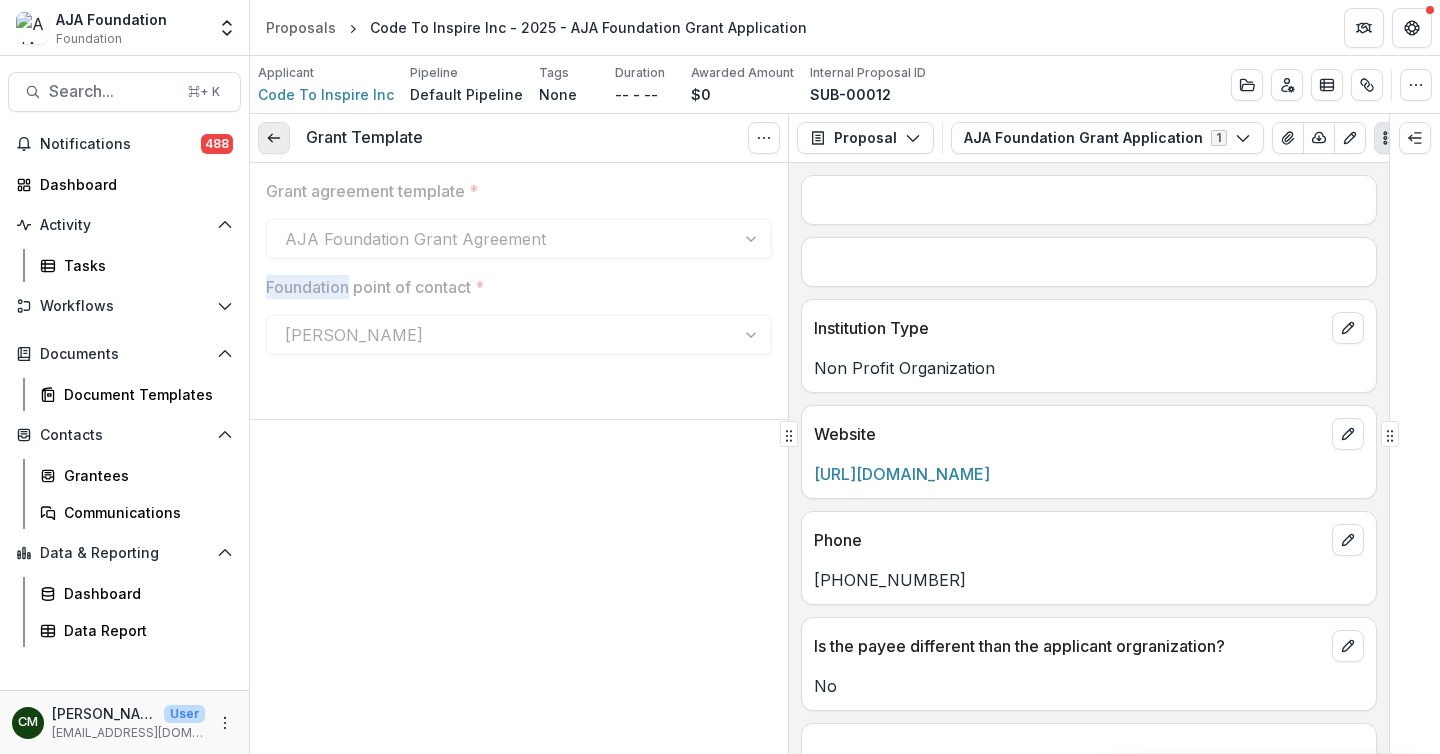 click 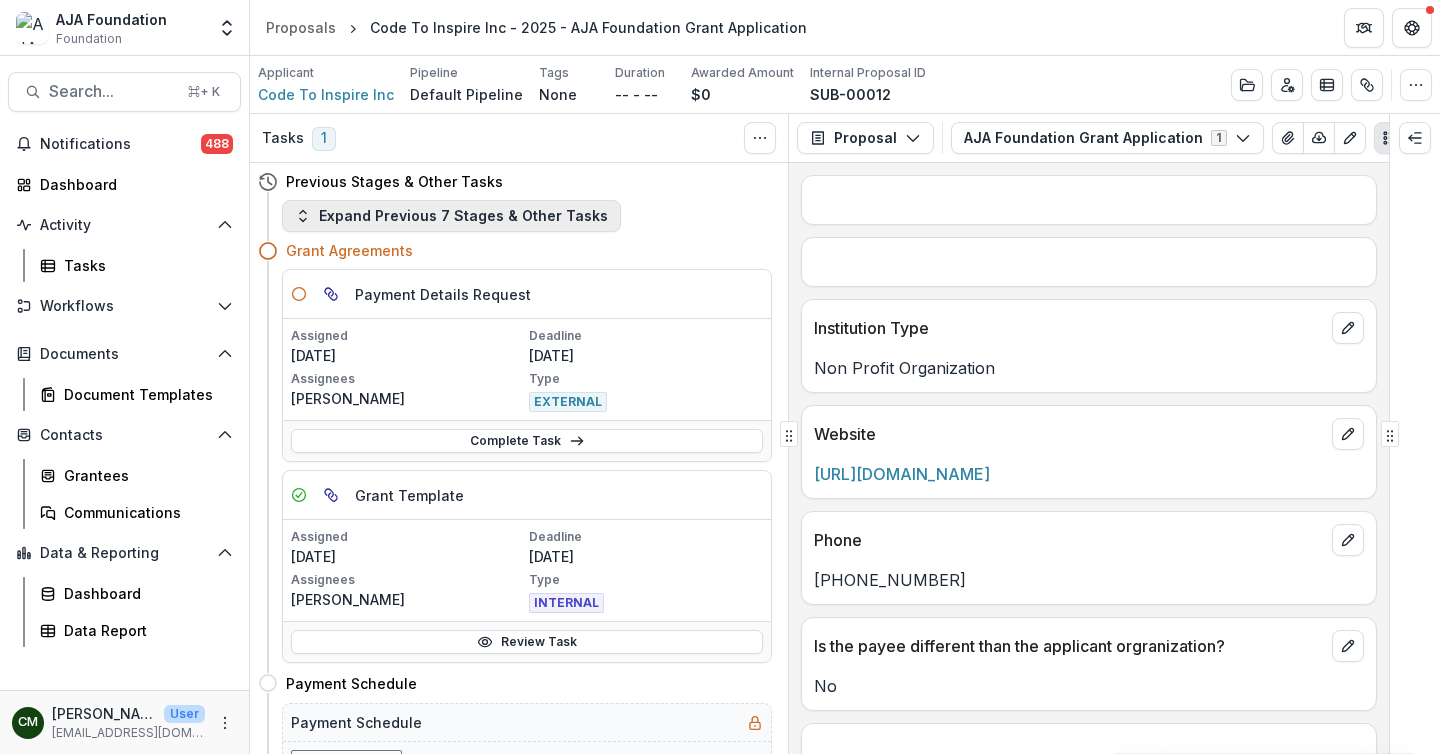 click on "Expand Previous 7 Stages & Other Tasks" at bounding box center (451, 216) 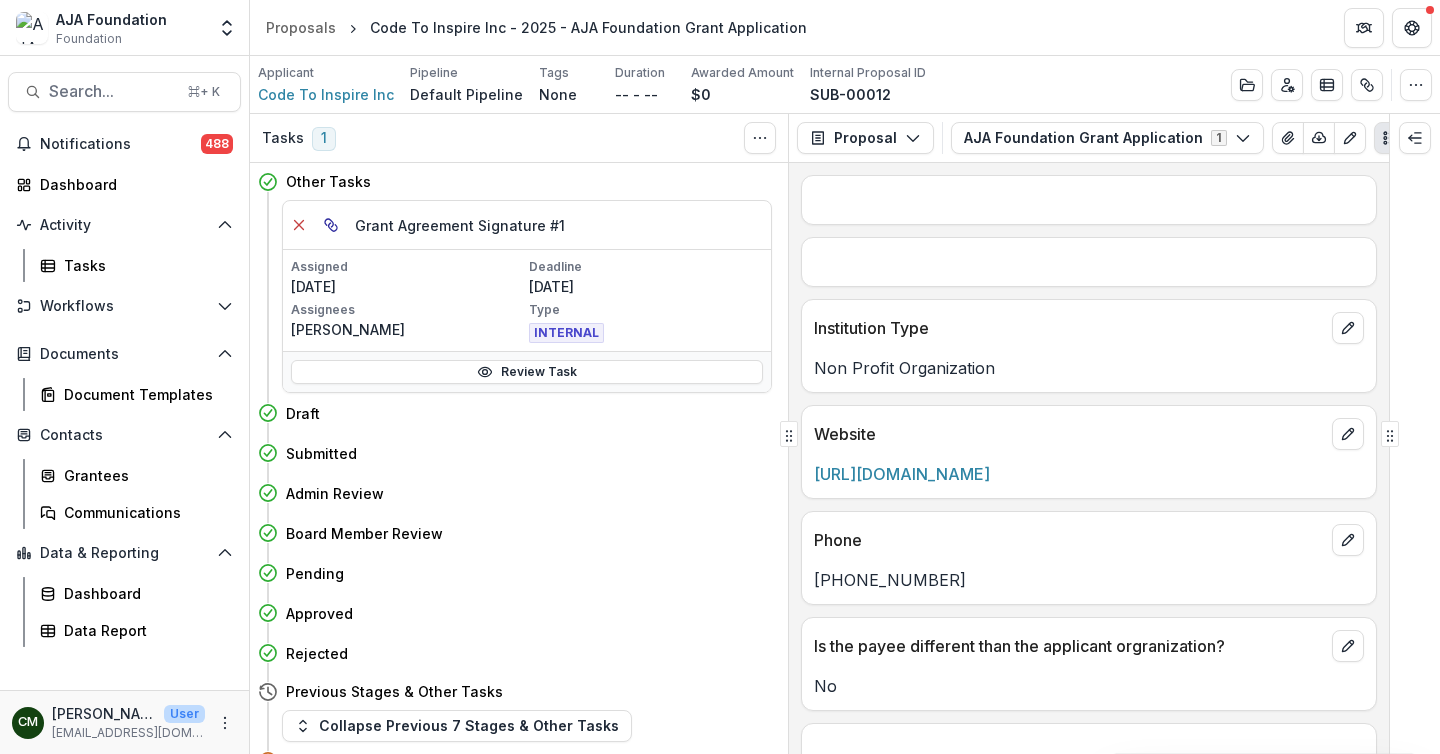 click 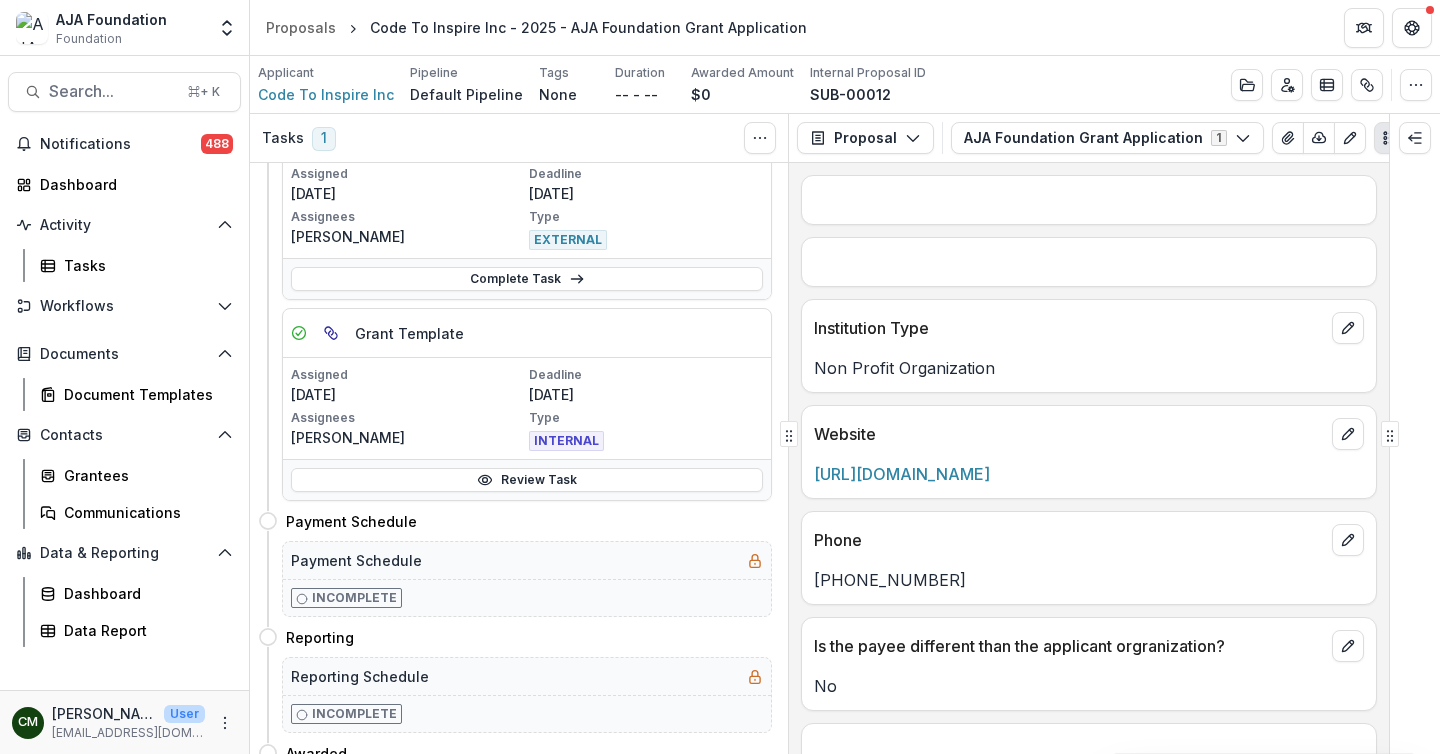 scroll, scrollTop: 691, scrollLeft: 0, axis: vertical 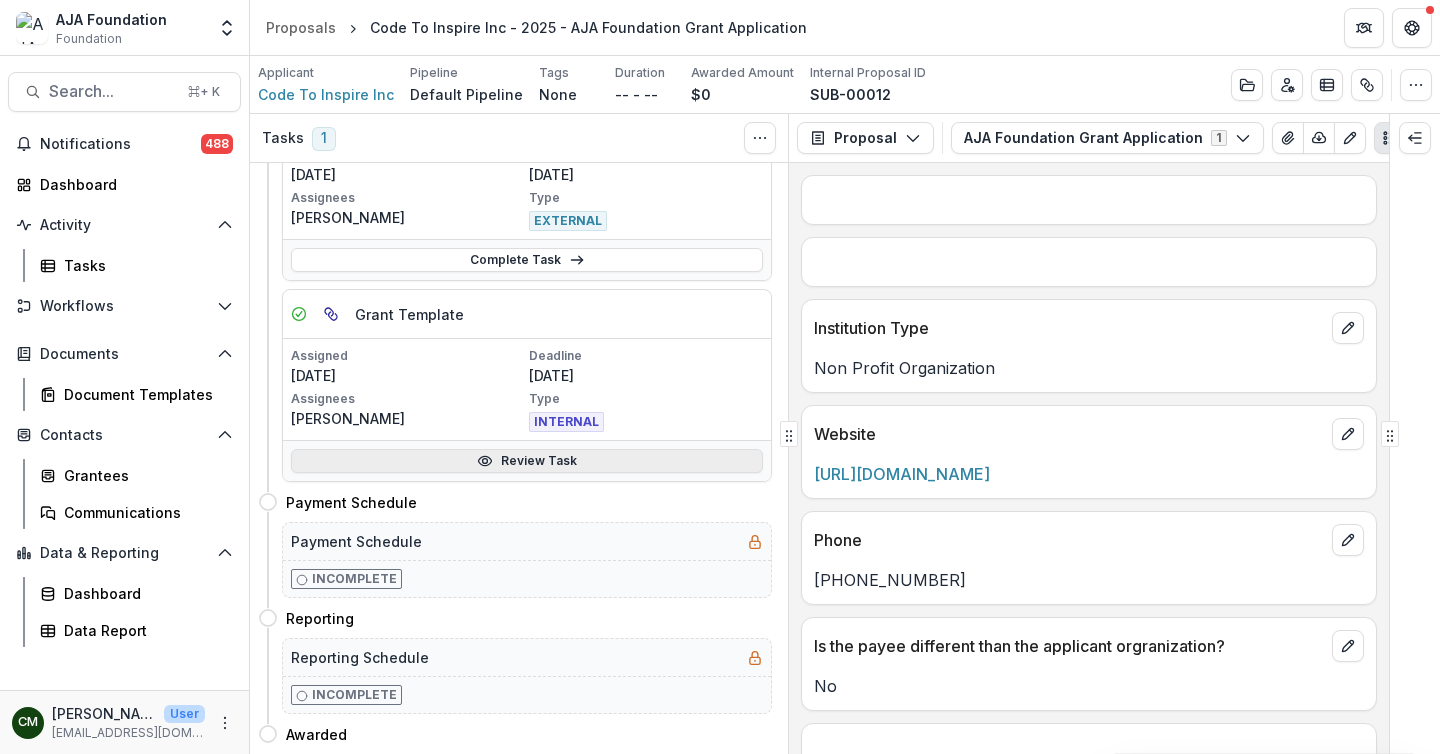 click on "Review Task" at bounding box center [527, 461] 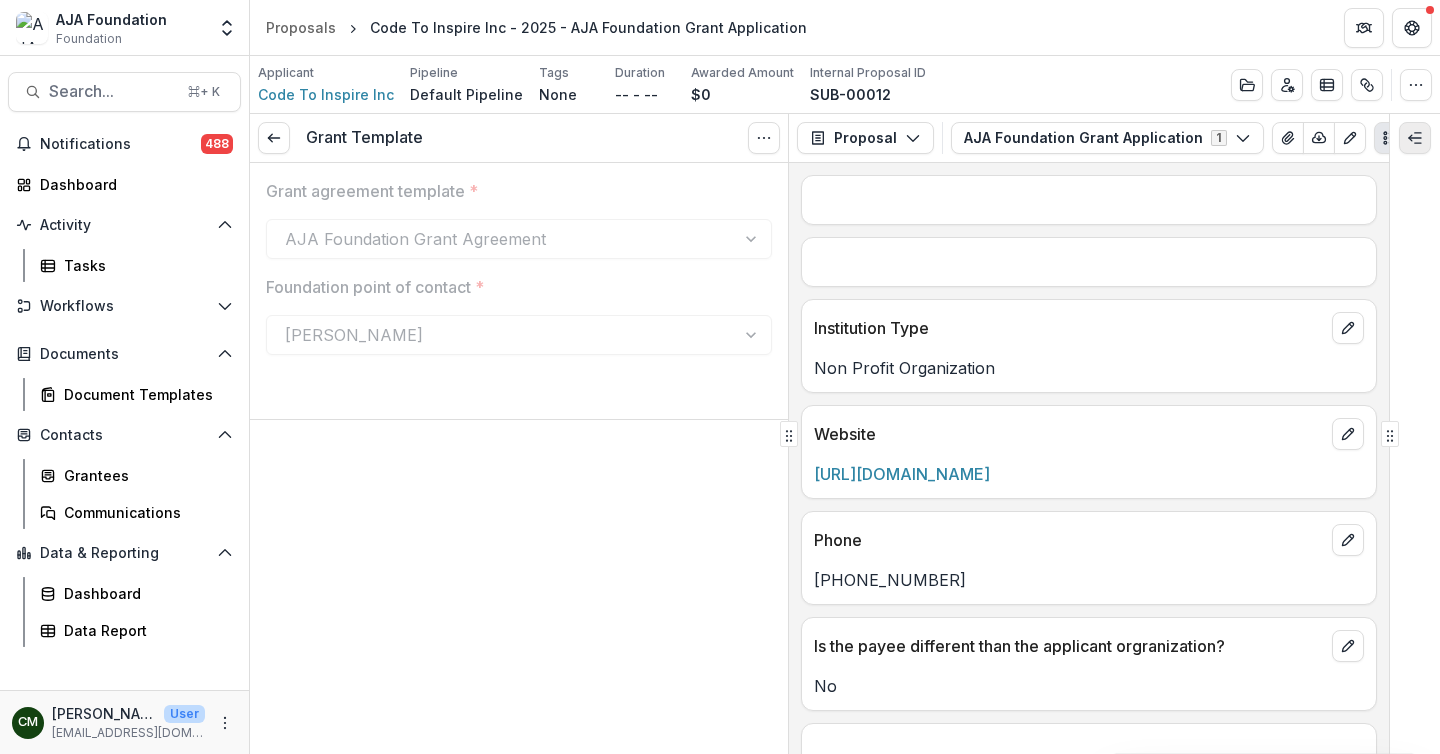 click 